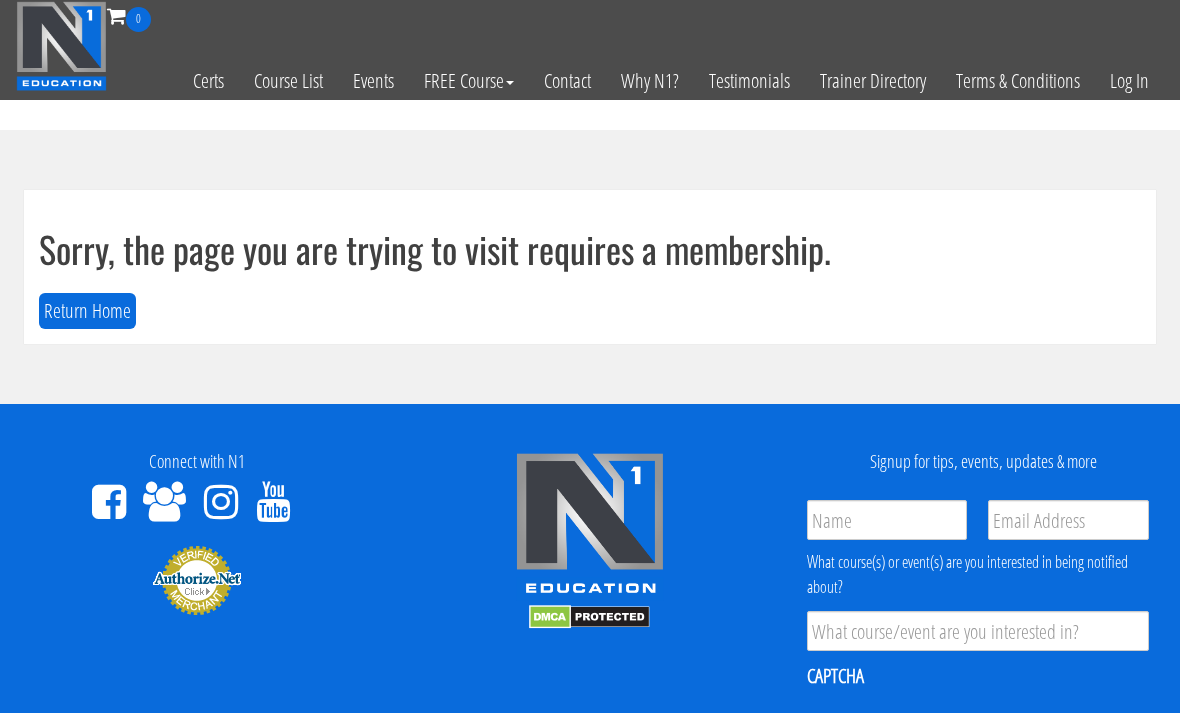 scroll, scrollTop: 0, scrollLeft: 0, axis: both 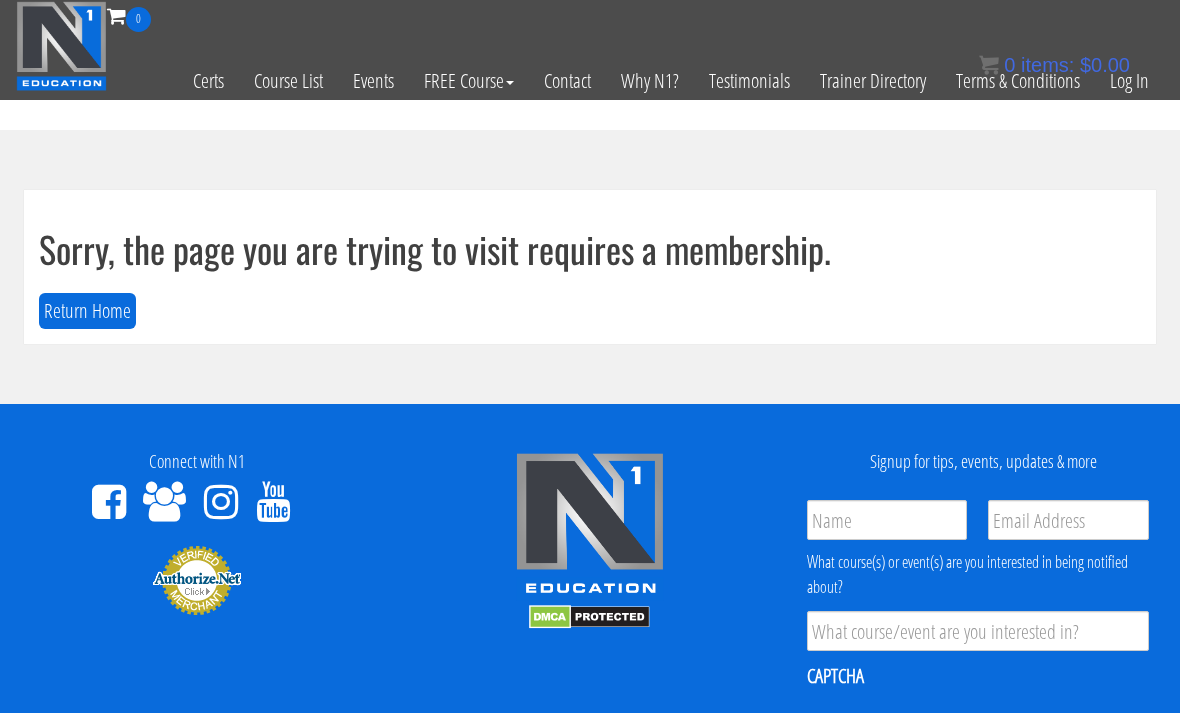 click on "Log In" at bounding box center (1129, 81) 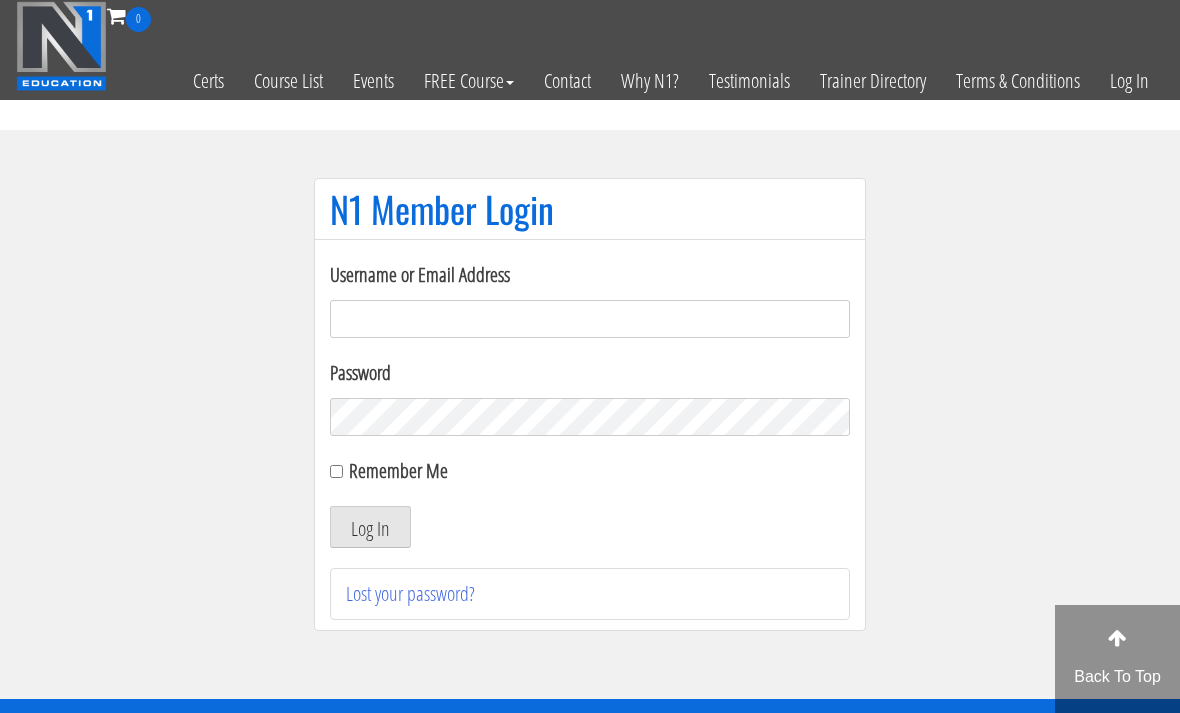 scroll, scrollTop: 0, scrollLeft: 0, axis: both 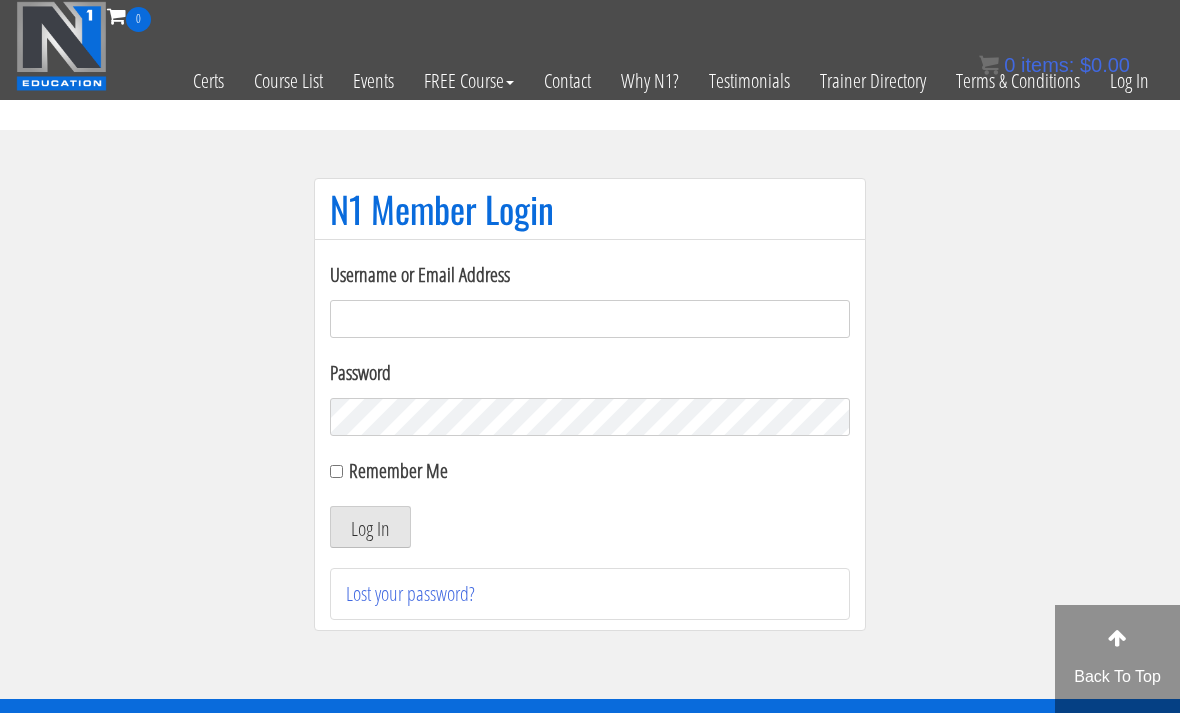 type on "info@macfitnesscoaching.com" 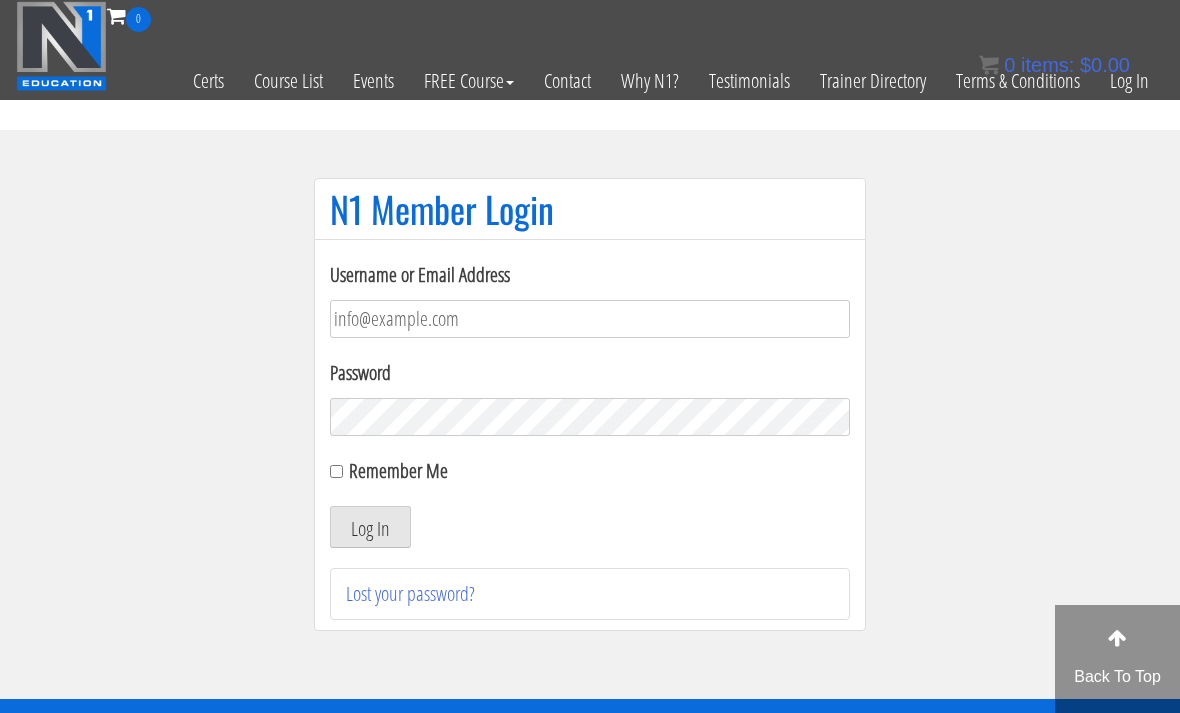 click on "Log In" at bounding box center (370, 527) 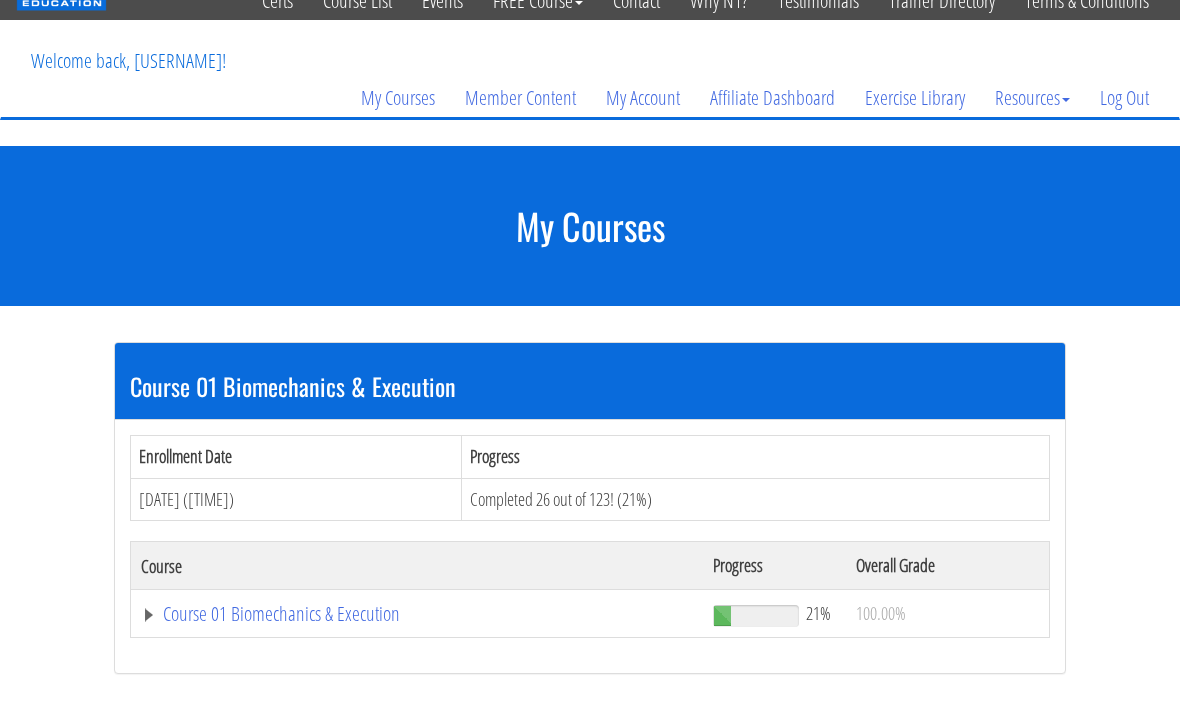 scroll, scrollTop: 82, scrollLeft: 0, axis: vertical 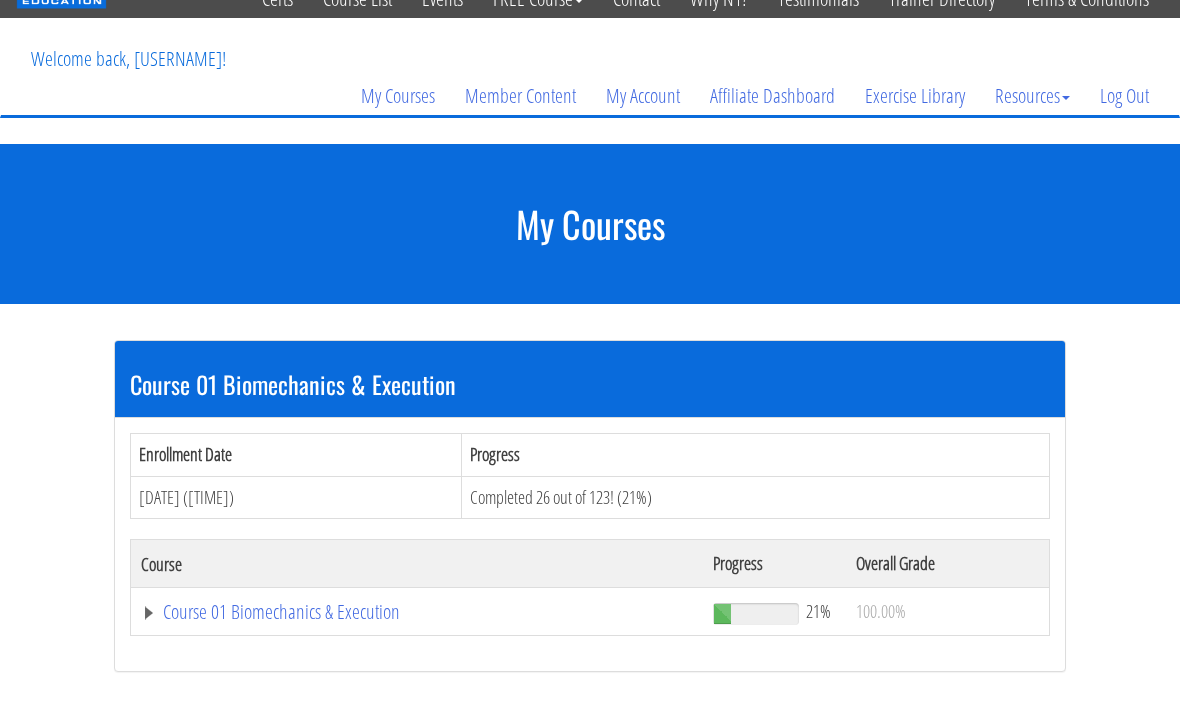 click on "Course 01 Biomechanics & Execution" at bounding box center [417, 612] 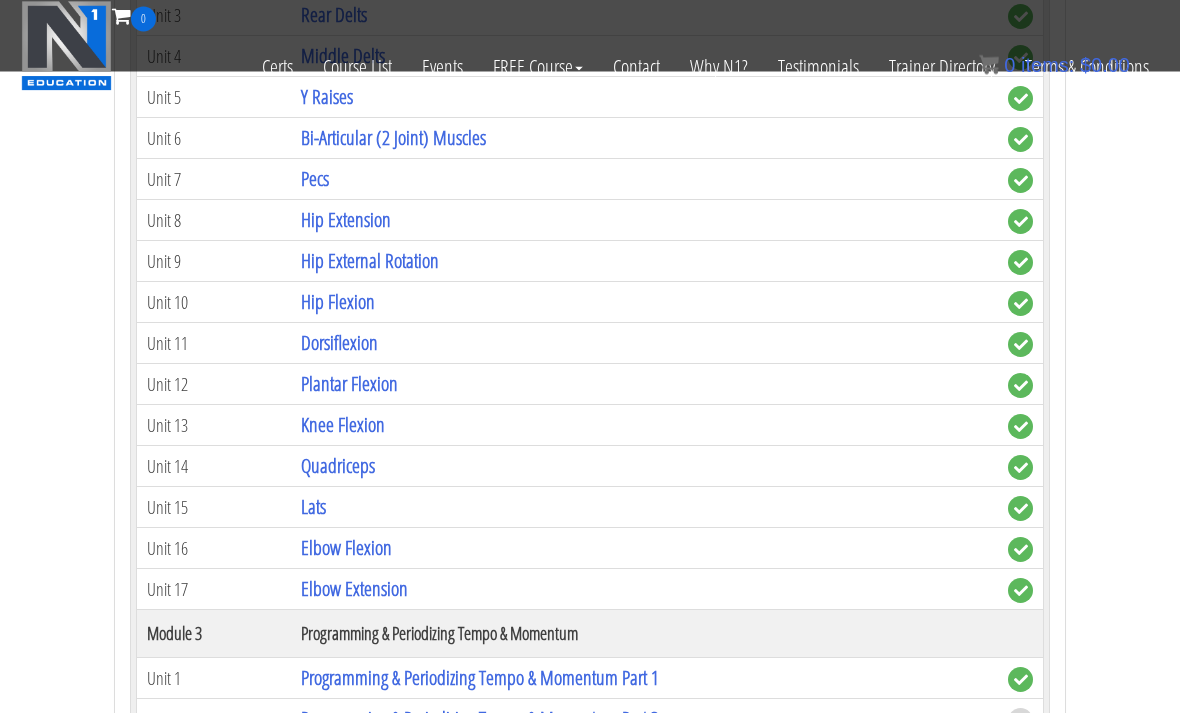 scroll, scrollTop: 1379, scrollLeft: 0, axis: vertical 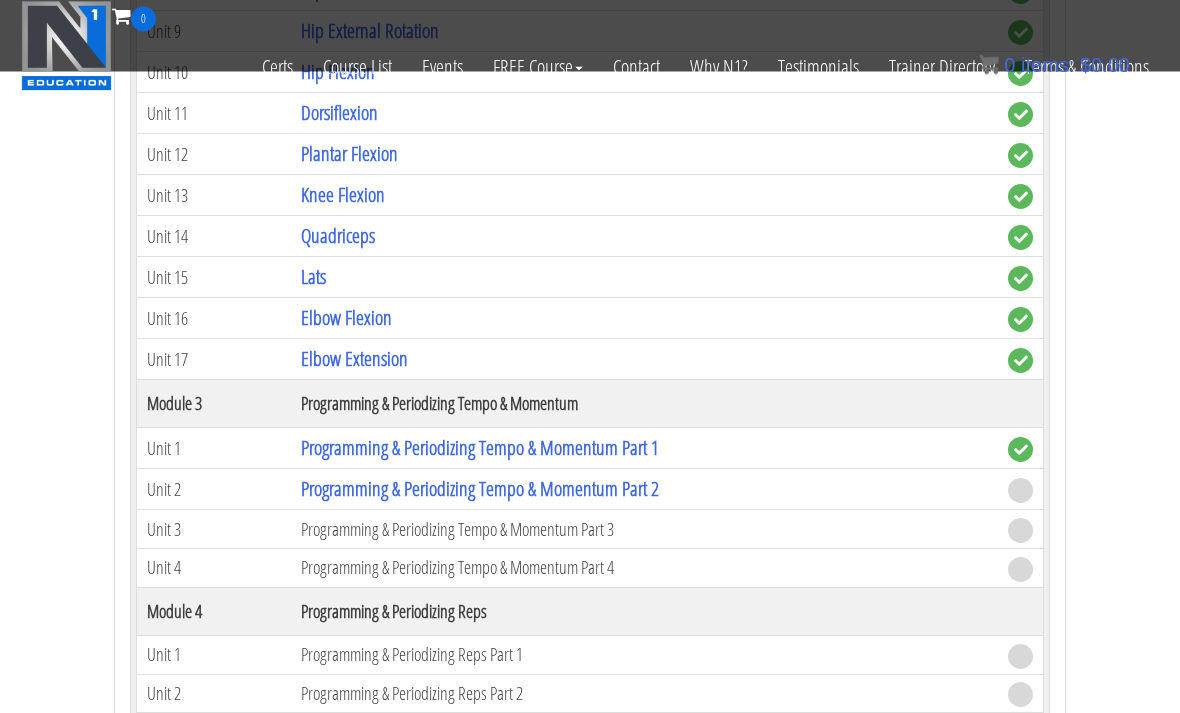 click on "Programming & Periodizing Tempo & Momentum Part 2" at bounding box center (480, 489) 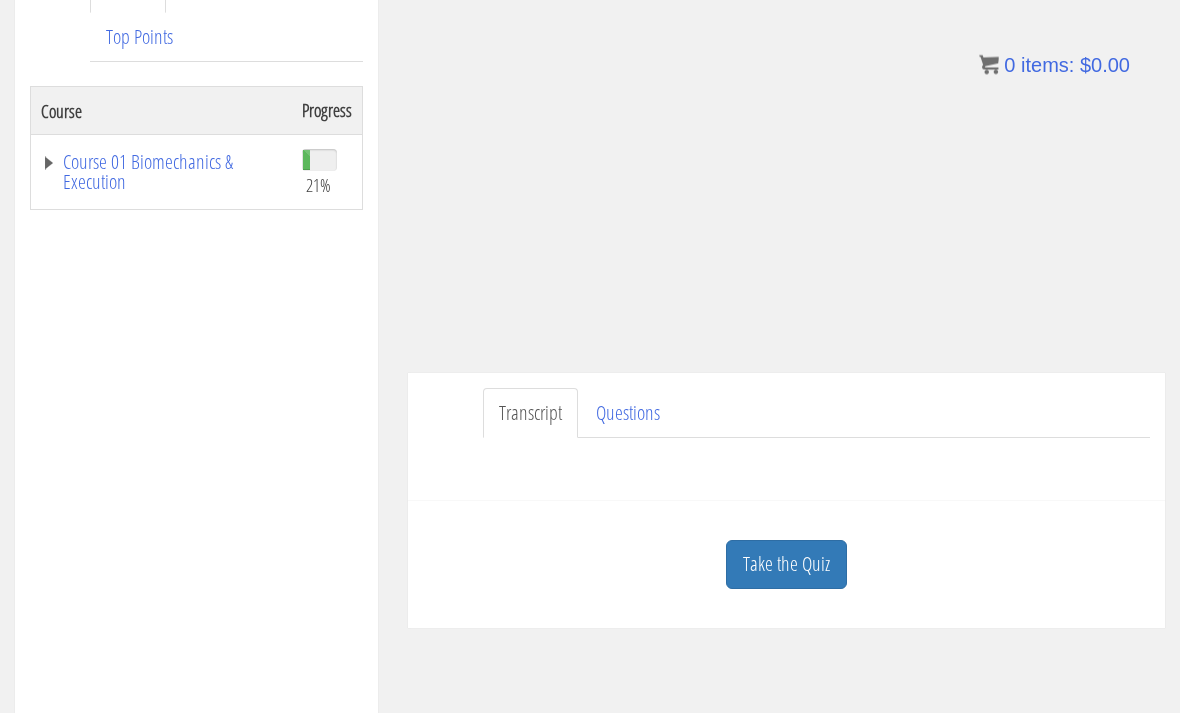 scroll, scrollTop: 315, scrollLeft: 0, axis: vertical 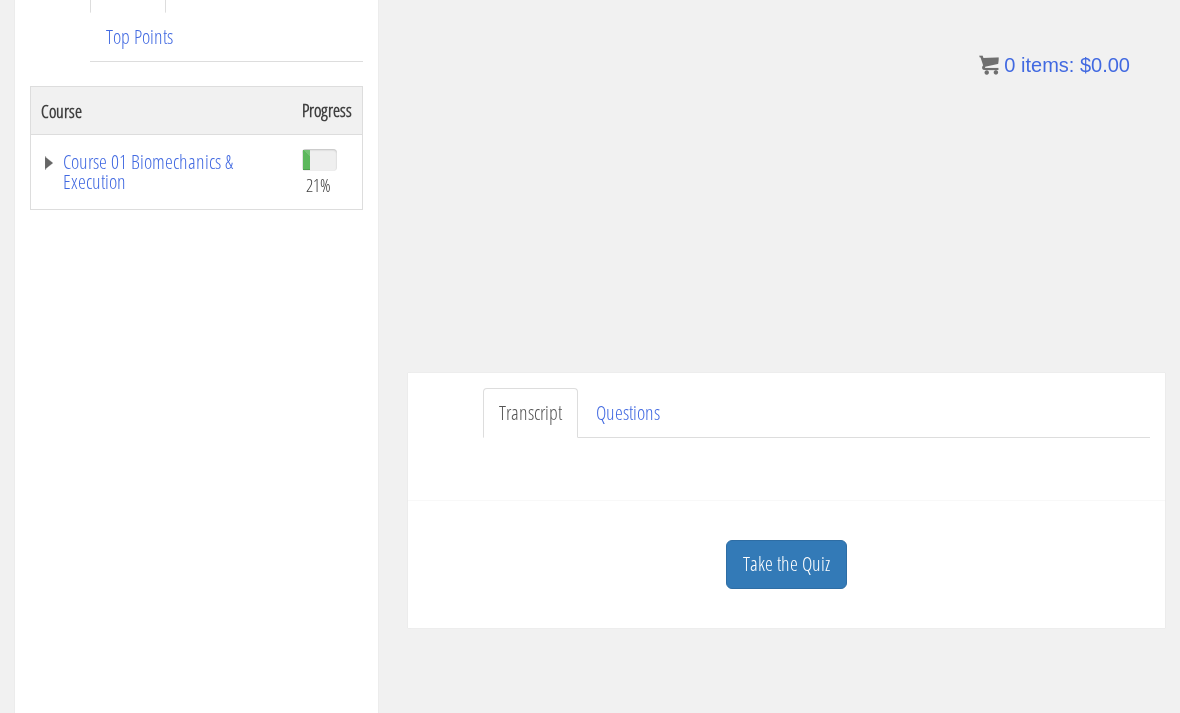 click on "Take the Quiz" at bounding box center [786, 564] 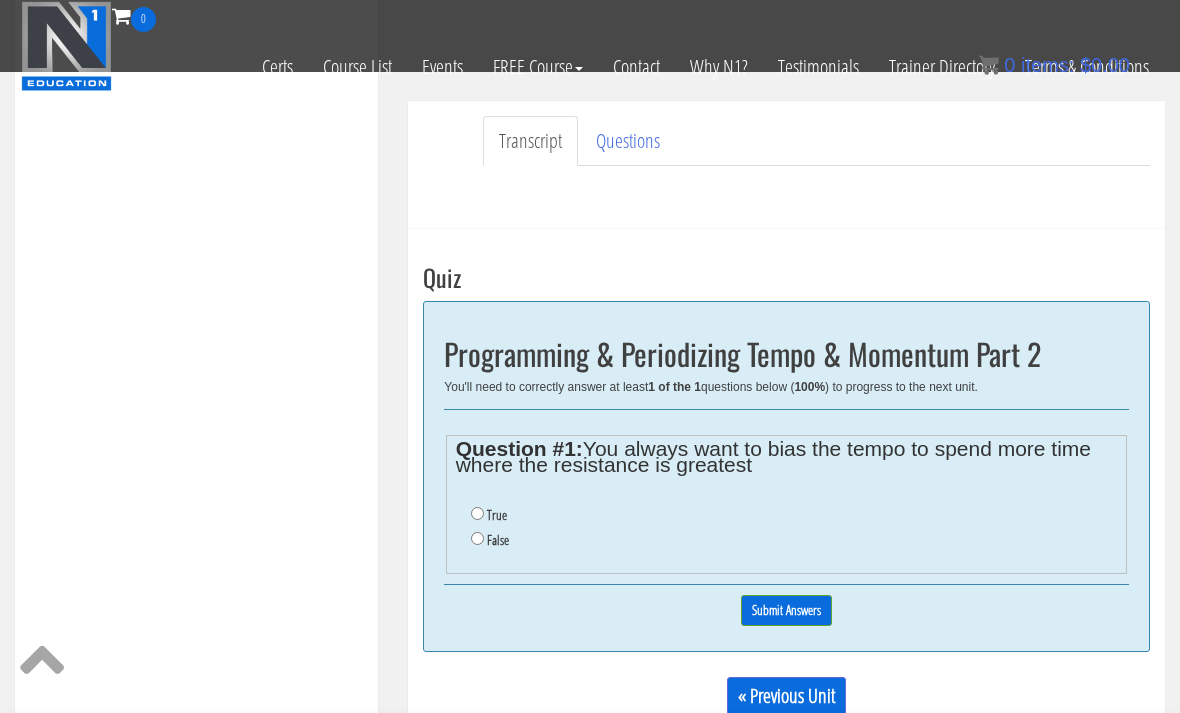 scroll, scrollTop: 478, scrollLeft: 0, axis: vertical 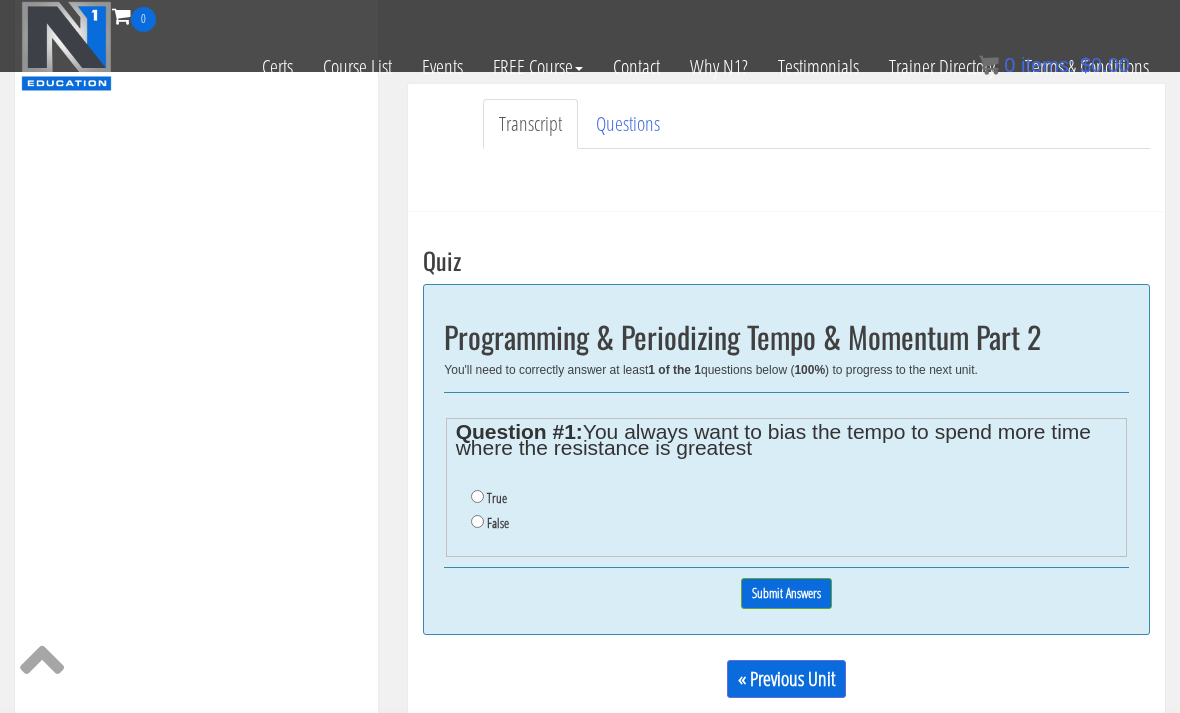 click on "True" at bounding box center (477, 496) 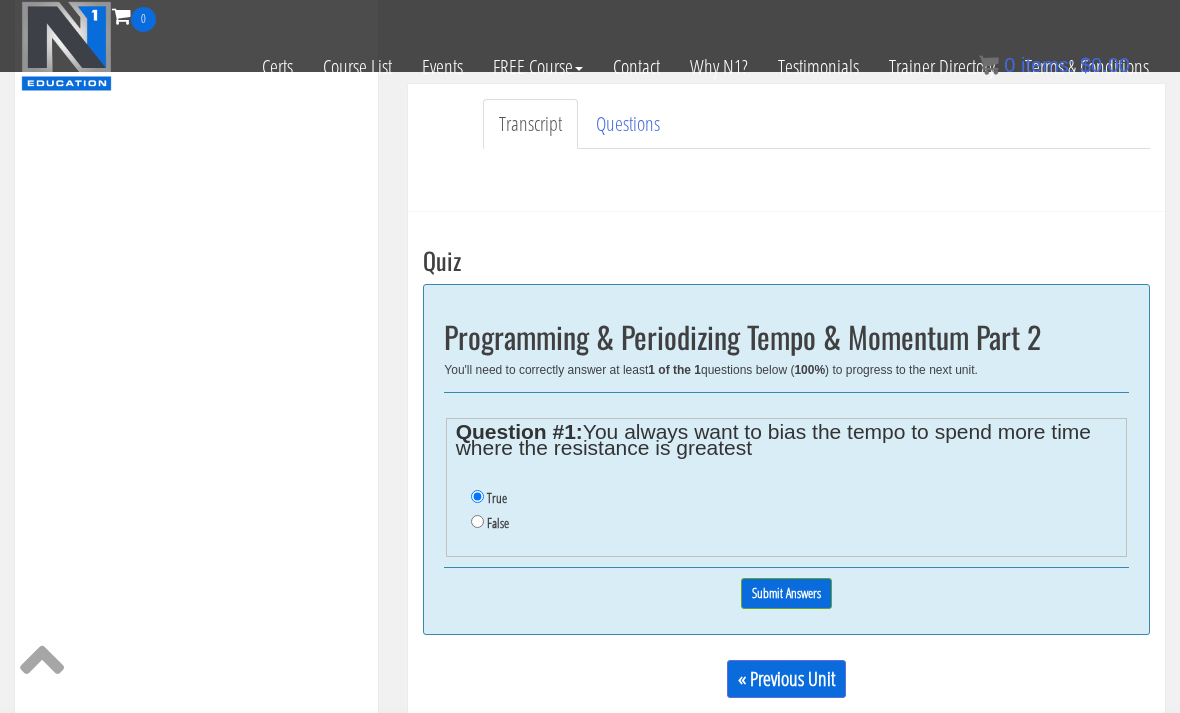 click on "False" at bounding box center [477, 521] 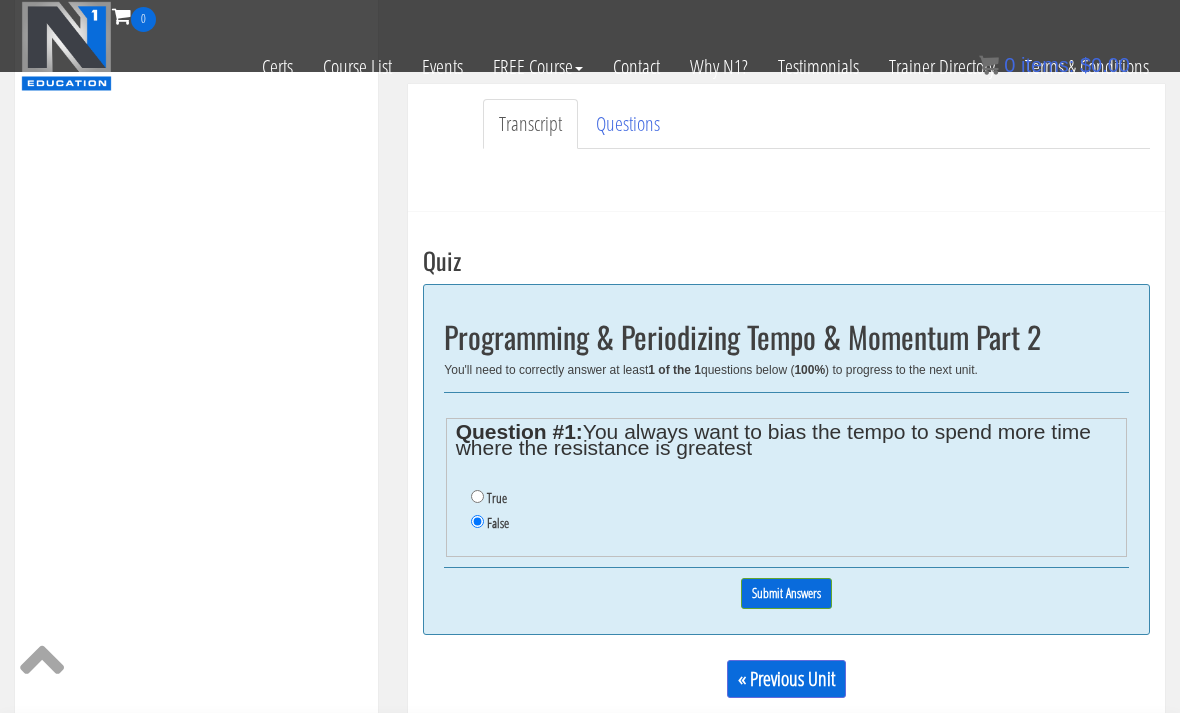 click on "Submit Answers" at bounding box center (786, 593) 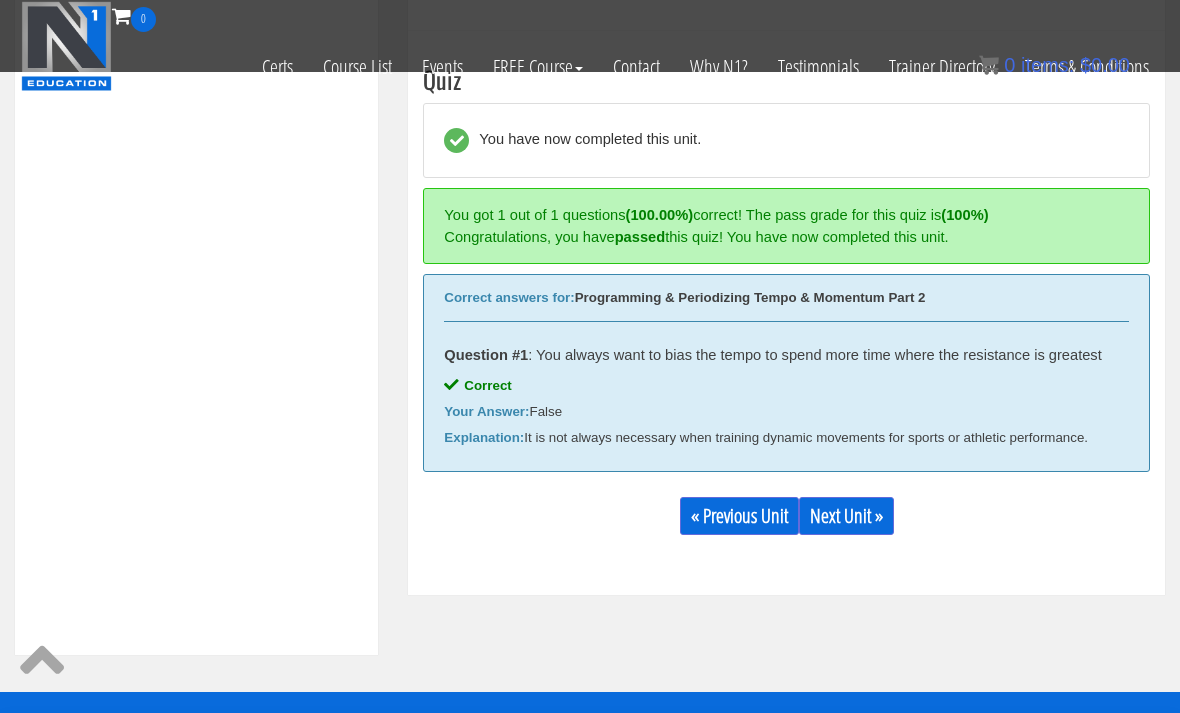 scroll, scrollTop: 660, scrollLeft: 0, axis: vertical 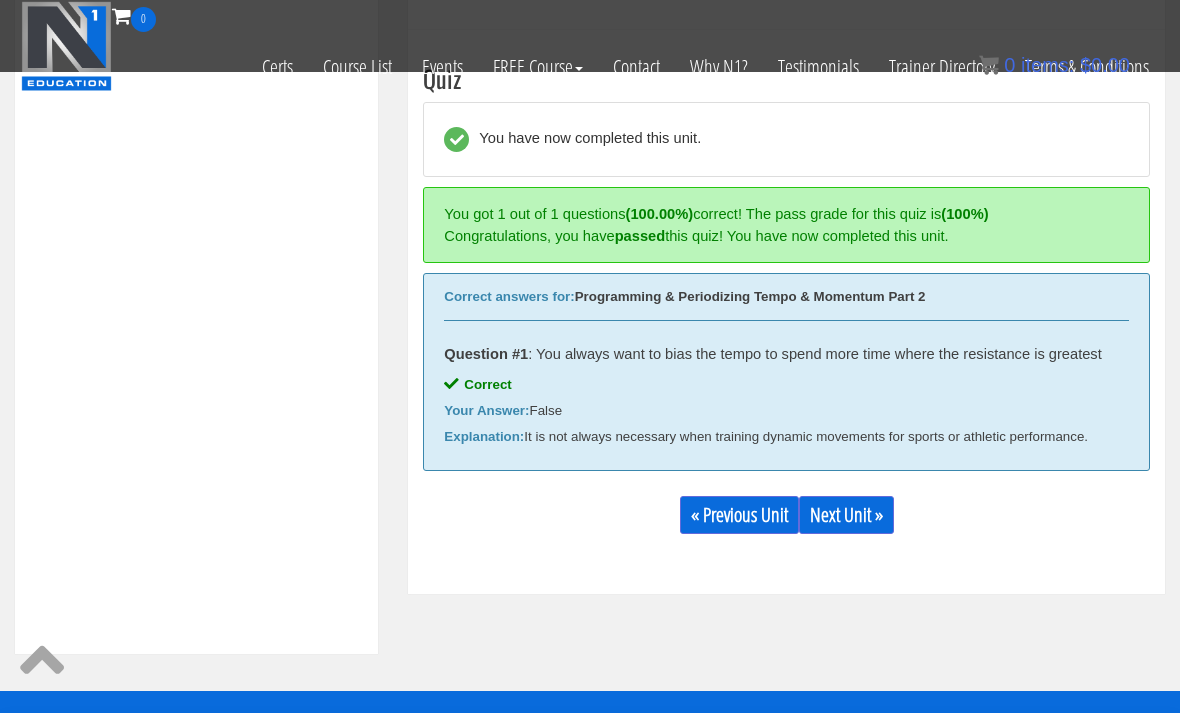 click on "Next Unit »" at bounding box center [846, 515] 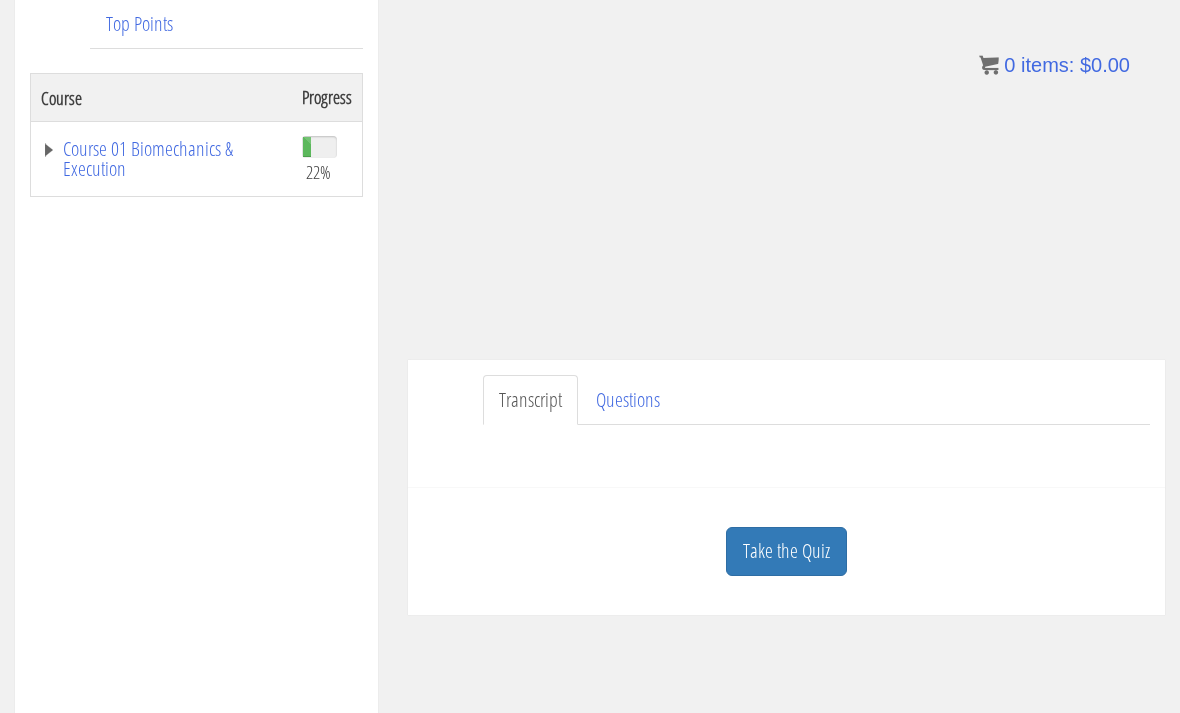 scroll, scrollTop: 318, scrollLeft: 0, axis: vertical 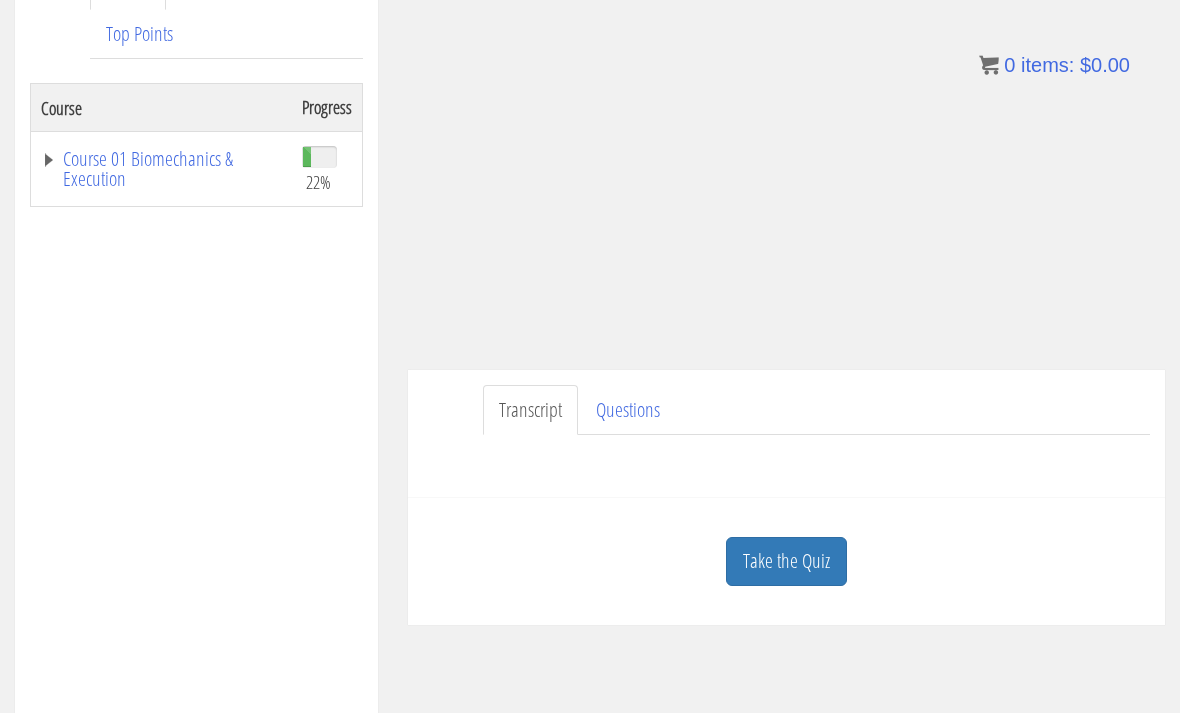 click on "Take the Quiz" at bounding box center (786, 561) 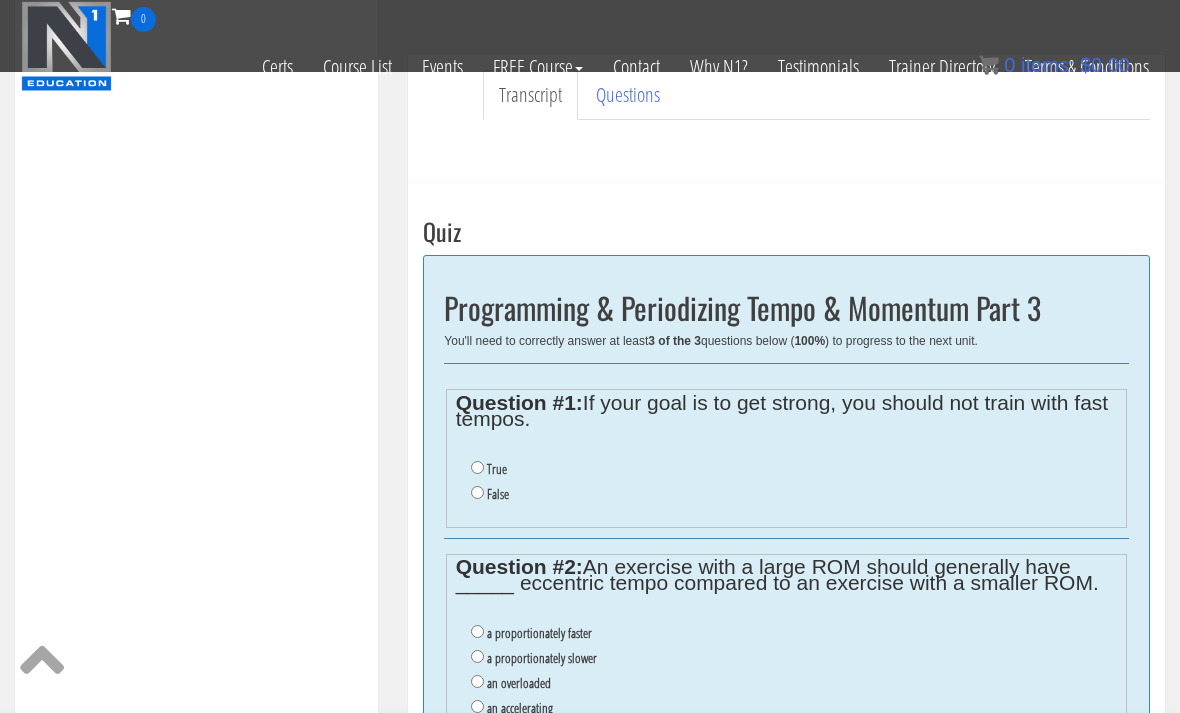 scroll, scrollTop: 379, scrollLeft: 0, axis: vertical 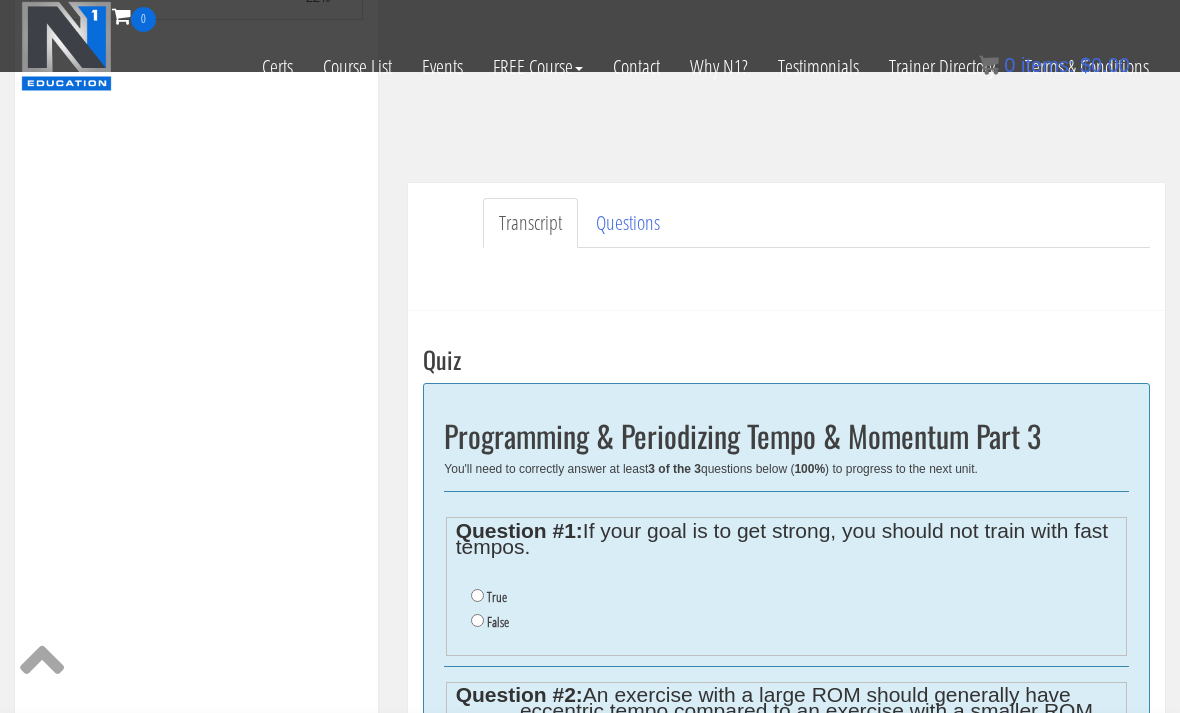 click on "False" at bounding box center (477, 620) 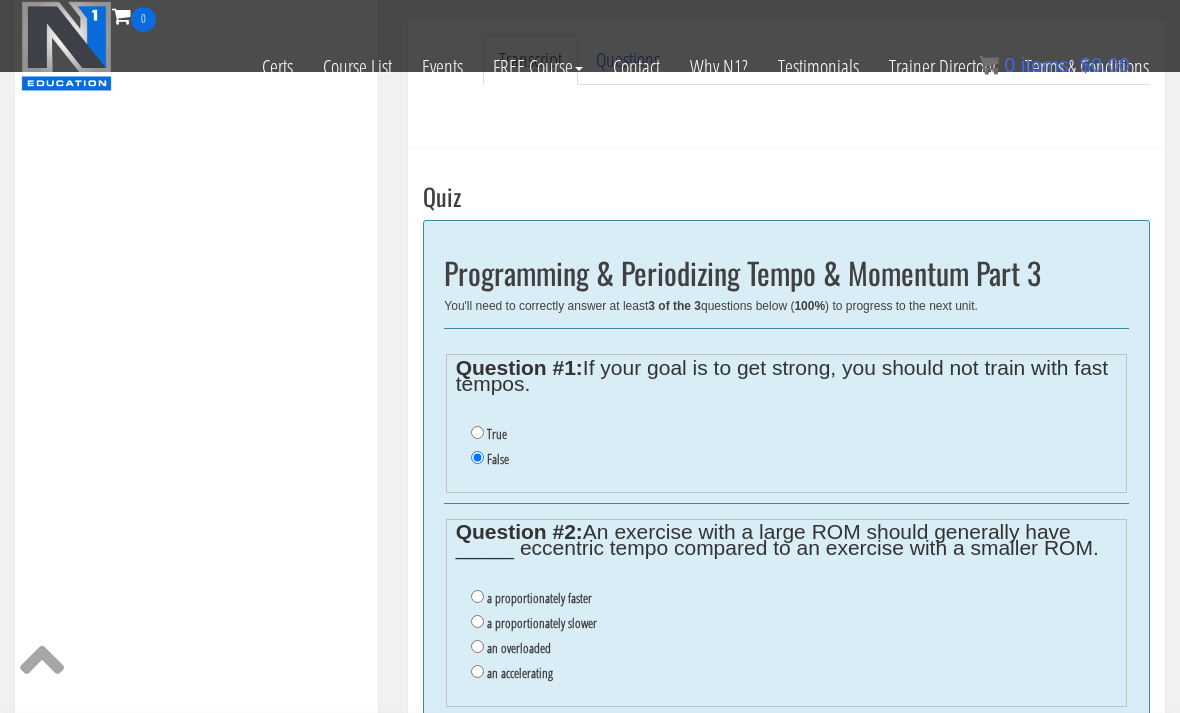 scroll, scrollTop: 652, scrollLeft: 0, axis: vertical 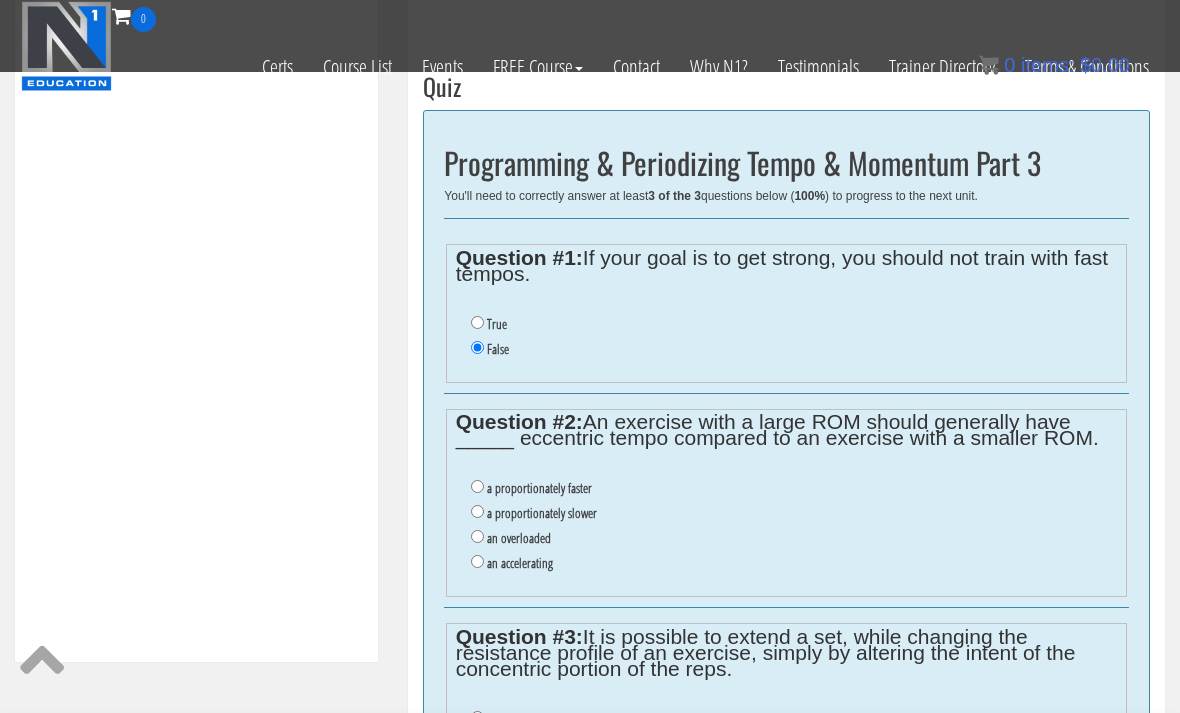 click on "a proportionately faster" at bounding box center [539, 488] 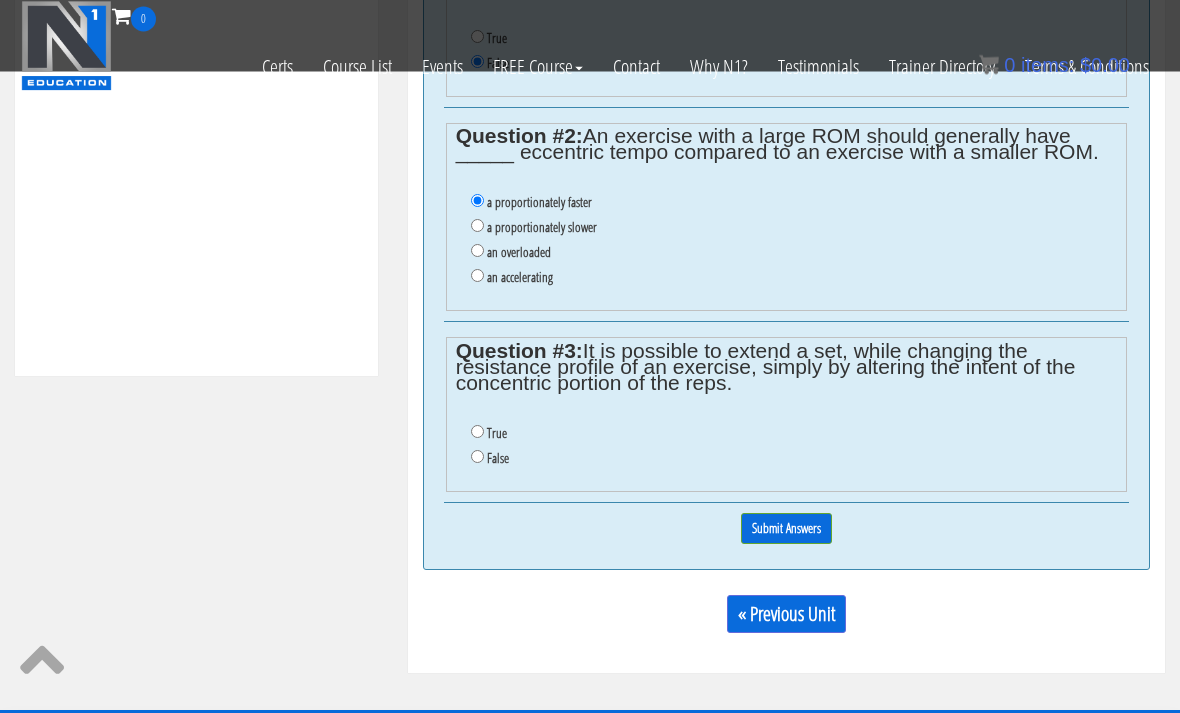 scroll, scrollTop: 957, scrollLeft: 0, axis: vertical 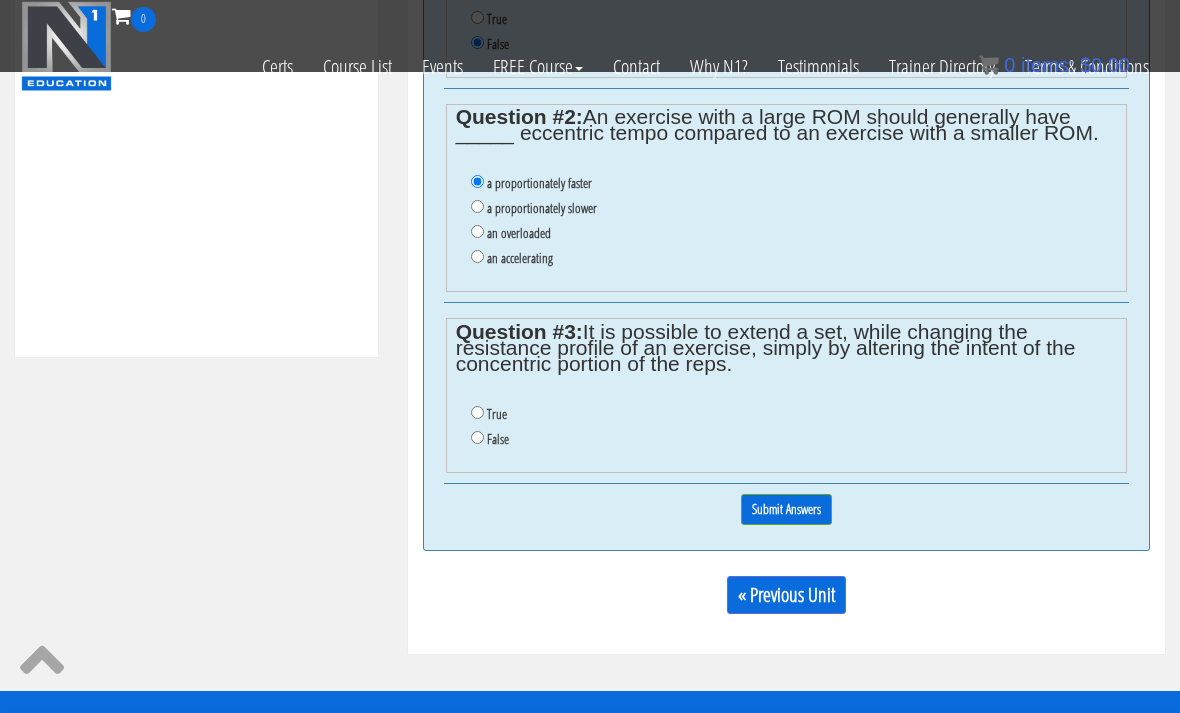 click on "True" at bounding box center (477, 412) 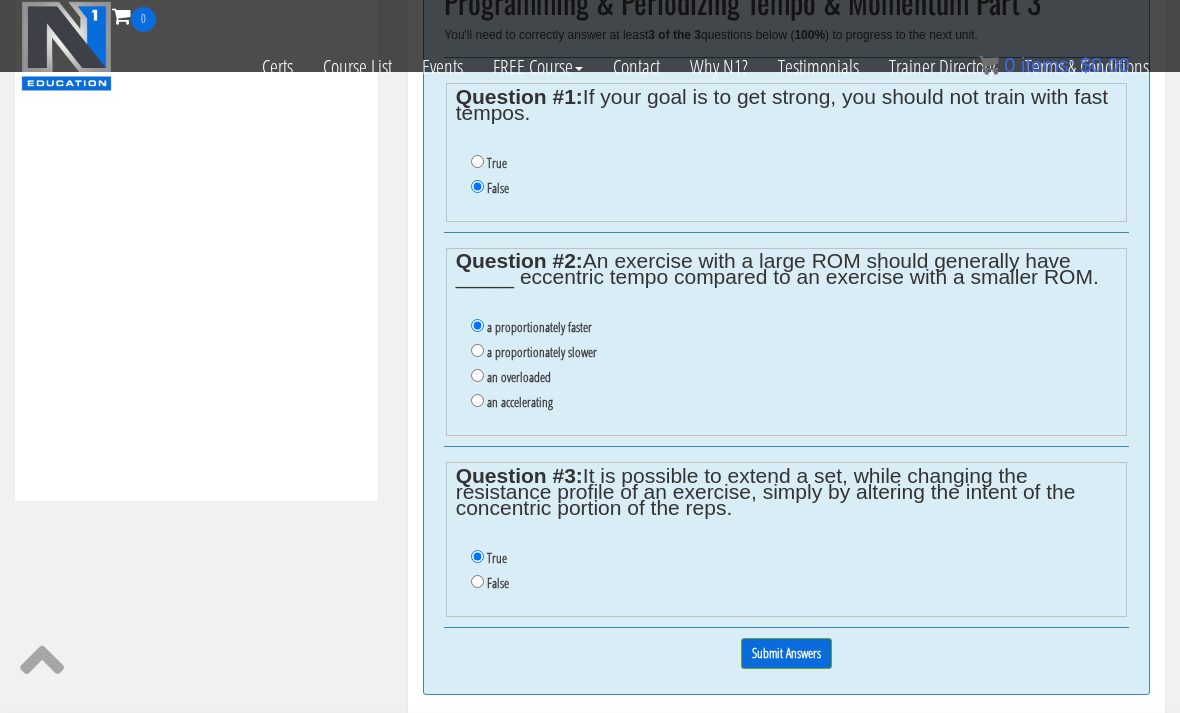 scroll, scrollTop: 1077, scrollLeft: 0, axis: vertical 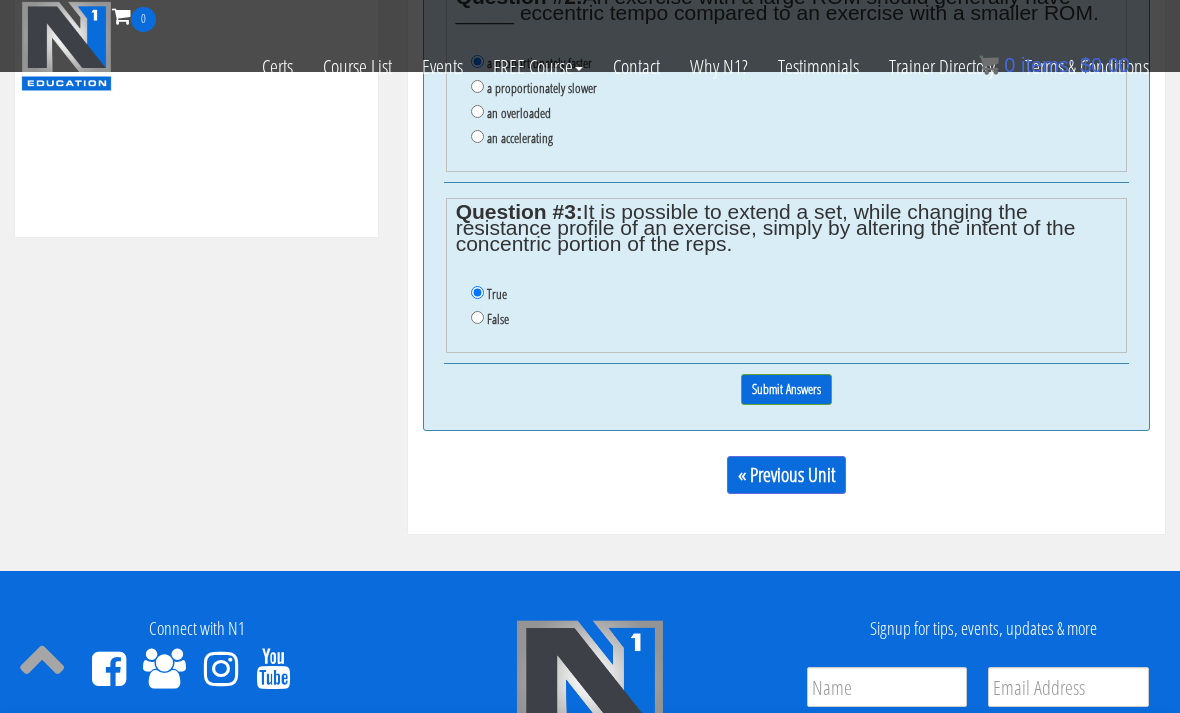 click on "Submit Answers" at bounding box center (786, 389) 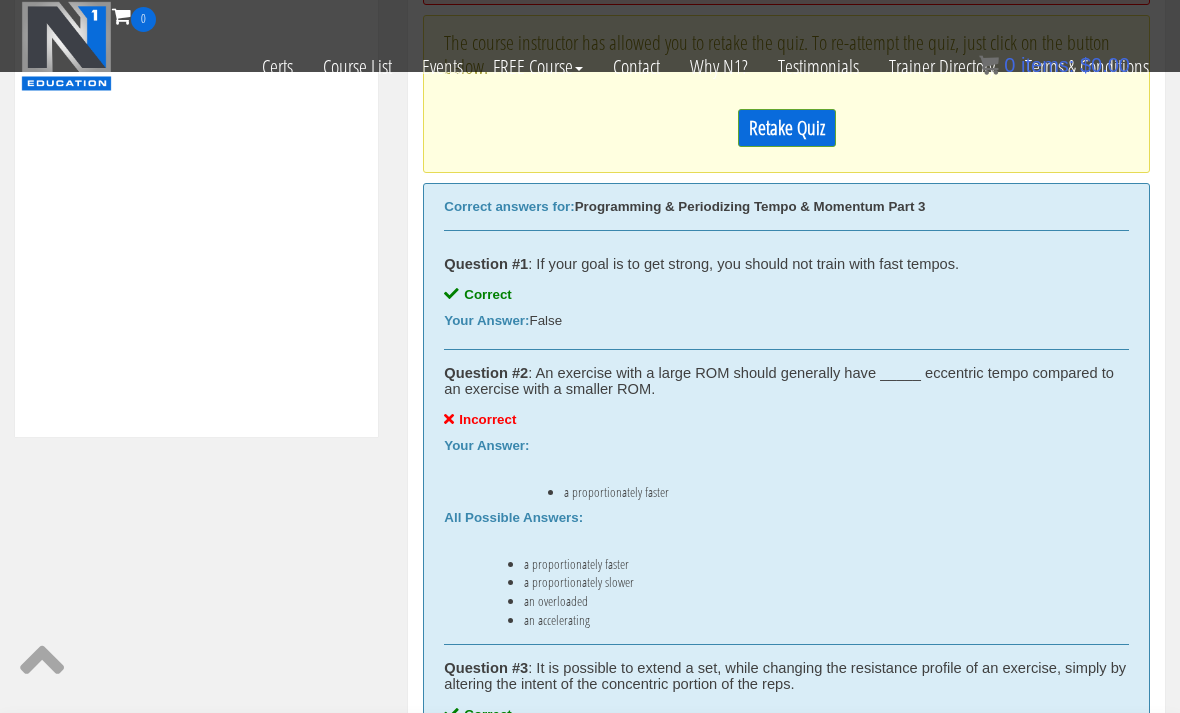 scroll, scrollTop: 873, scrollLeft: 0, axis: vertical 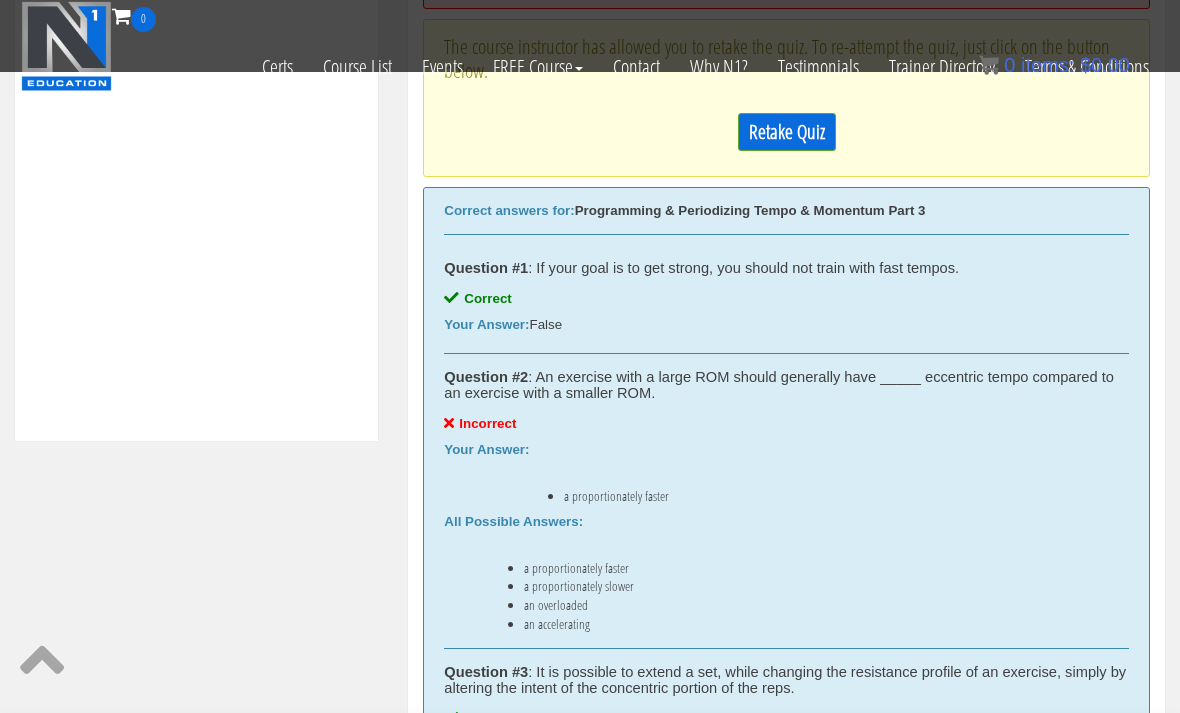 click on "Retake Quiz" at bounding box center [787, 132] 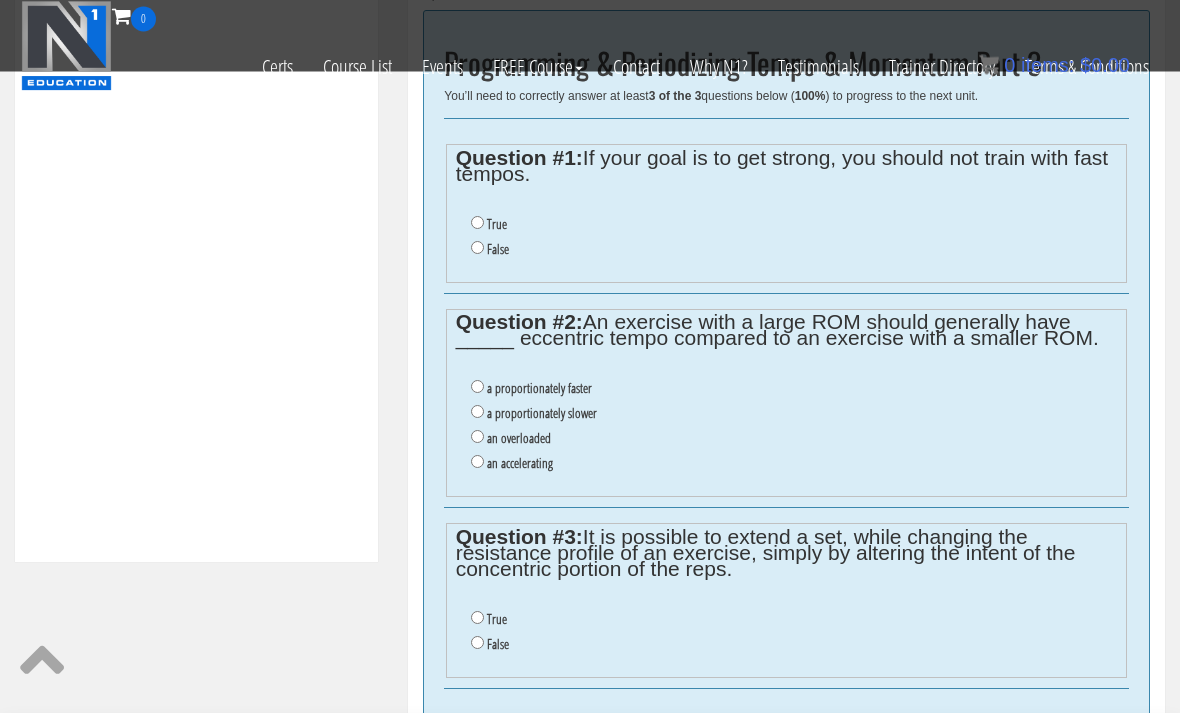 scroll, scrollTop: 750, scrollLeft: 0, axis: vertical 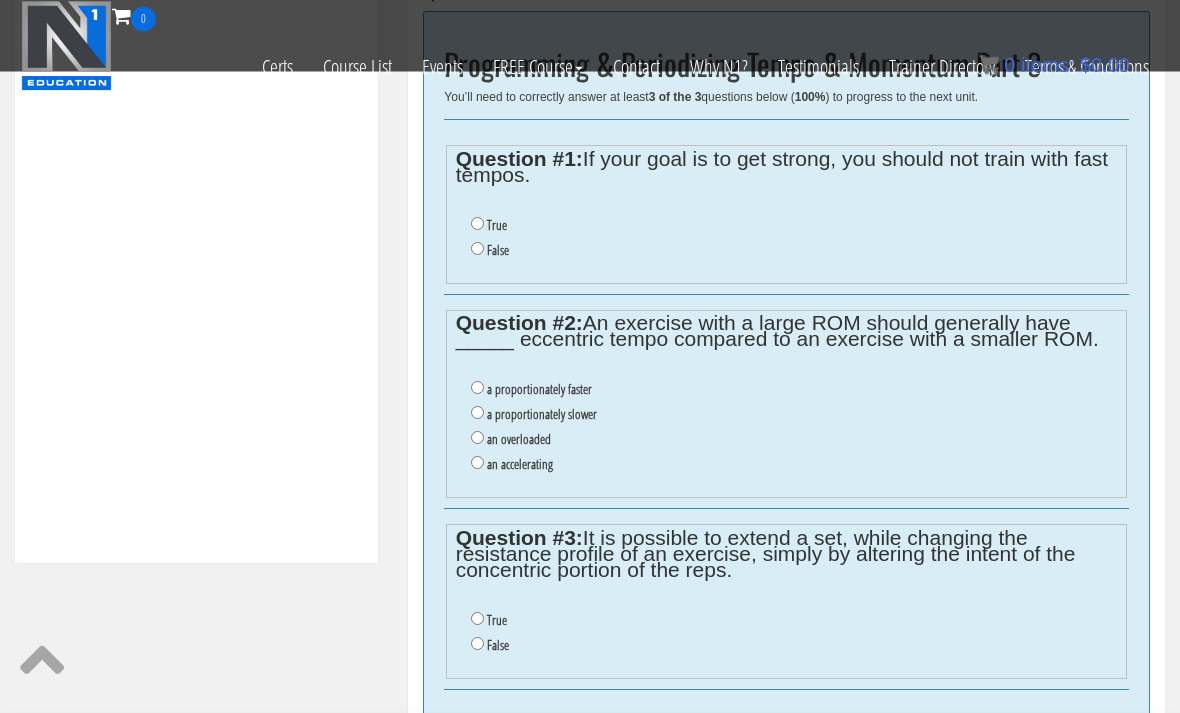 click on "False" at bounding box center (477, 249) 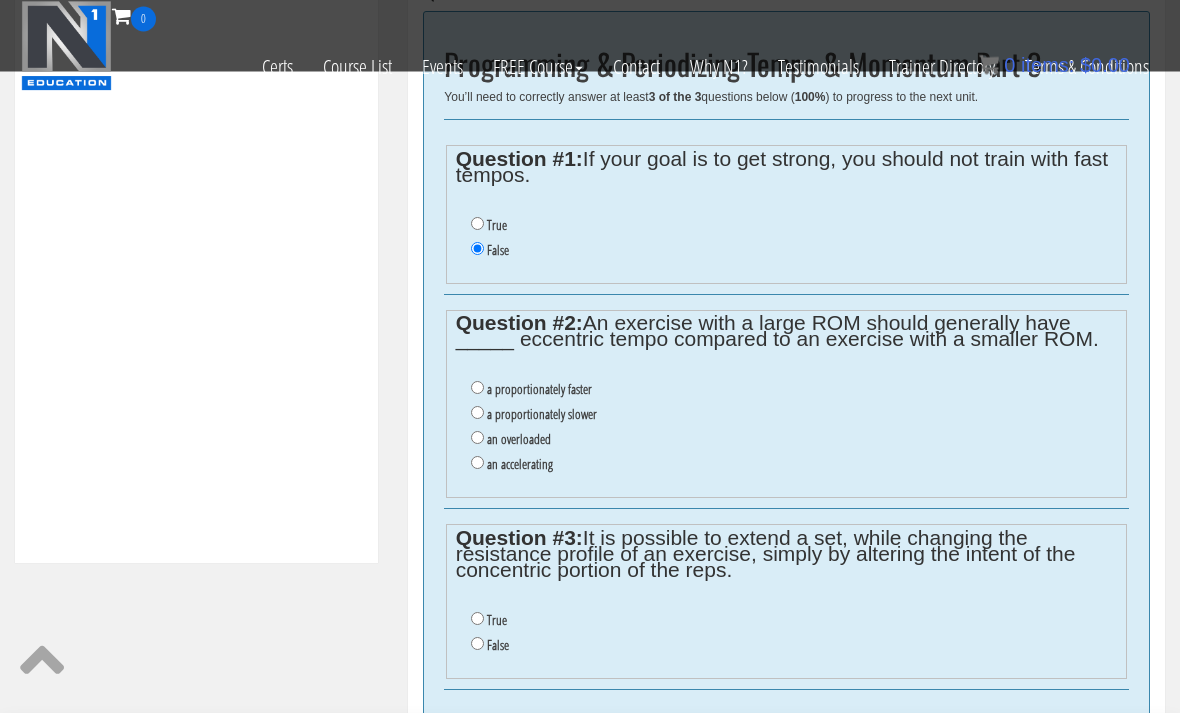 click on "a proportionately faster" at bounding box center (477, 388) 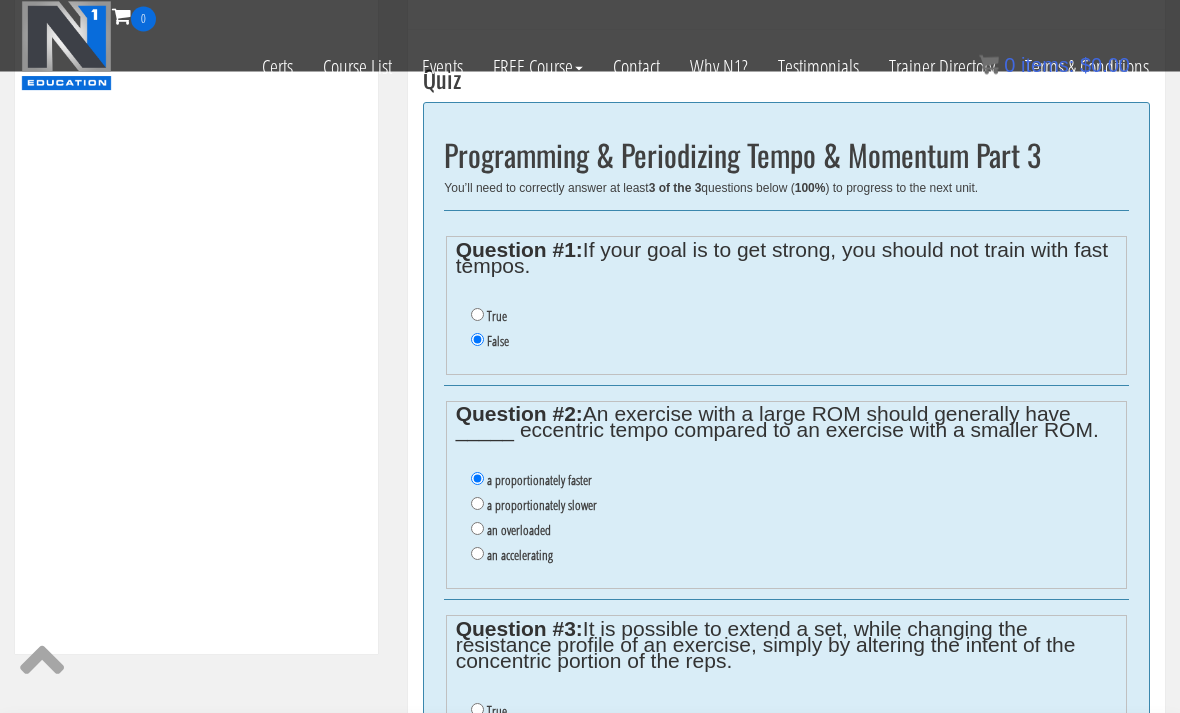scroll, scrollTop: 687, scrollLeft: 0, axis: vertical 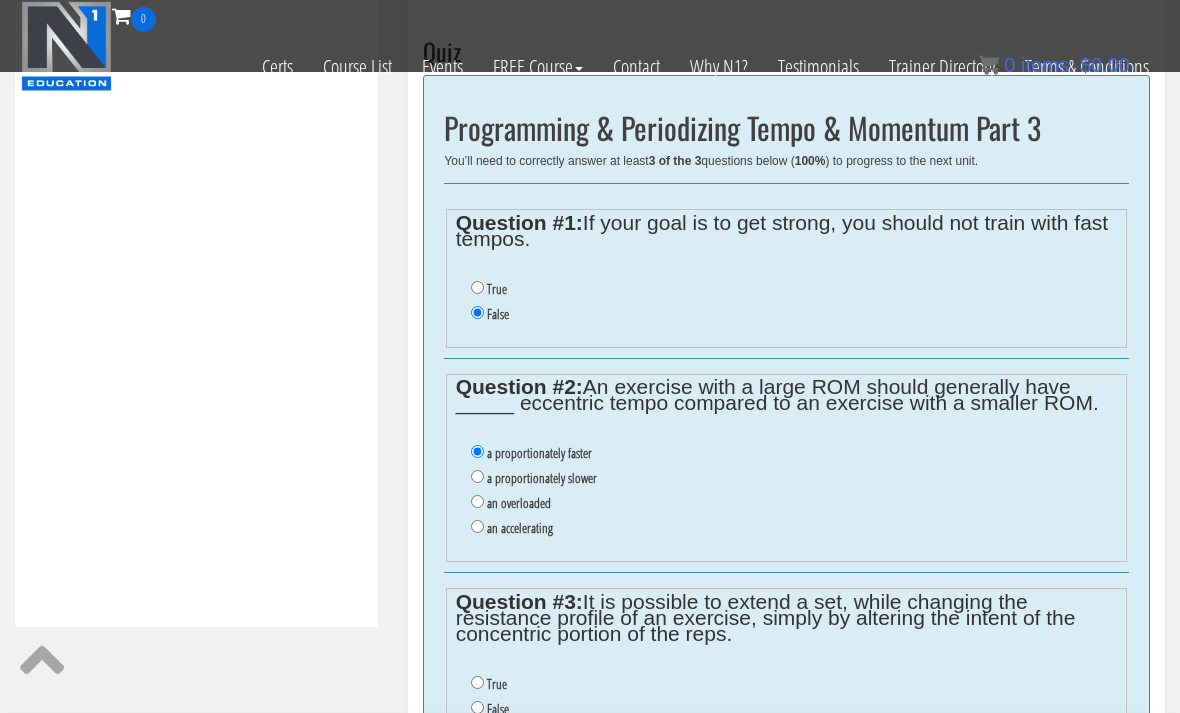 click on "True" at bounding box center (477, 682) 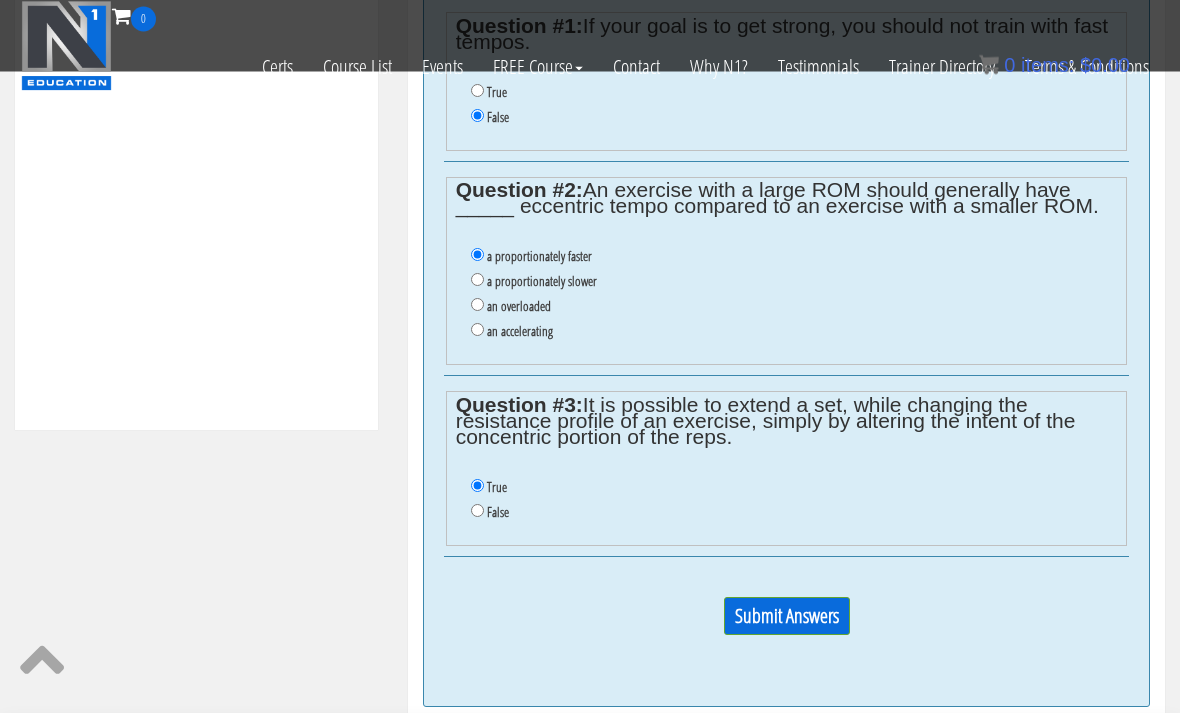 click on "Submit Answers" at bounding box center (787, 617) 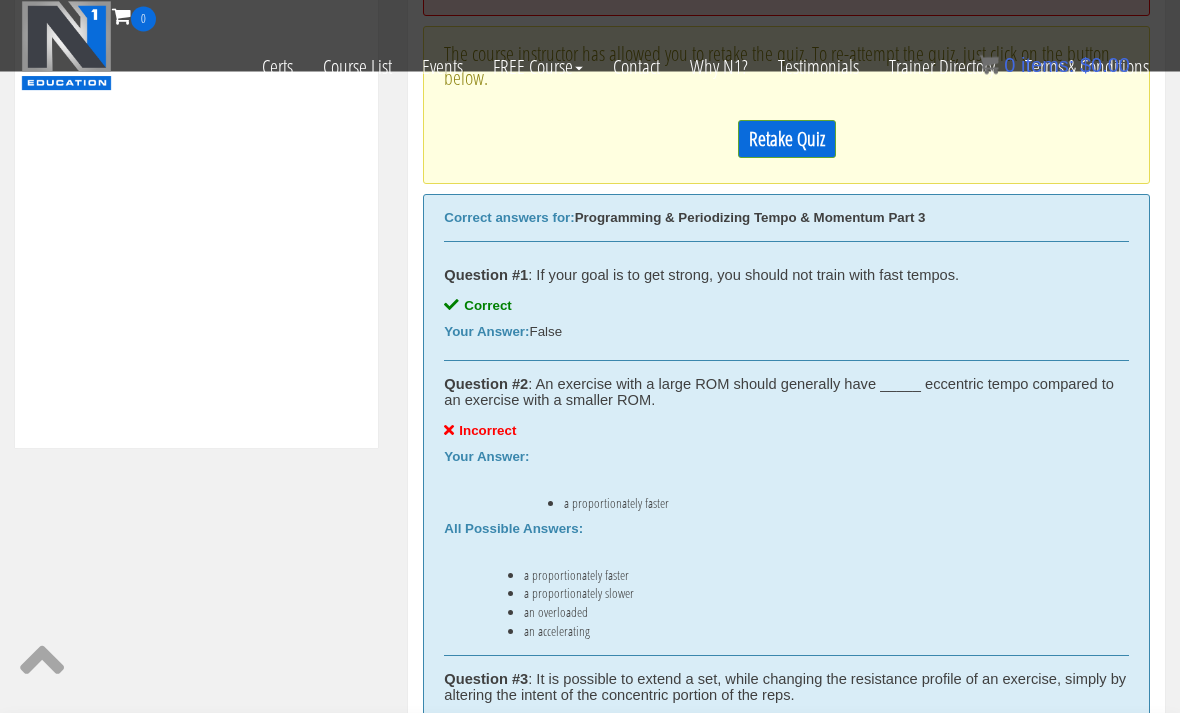 scroll, scrollTop: 866, scrollLeft: 0, axis: vertical 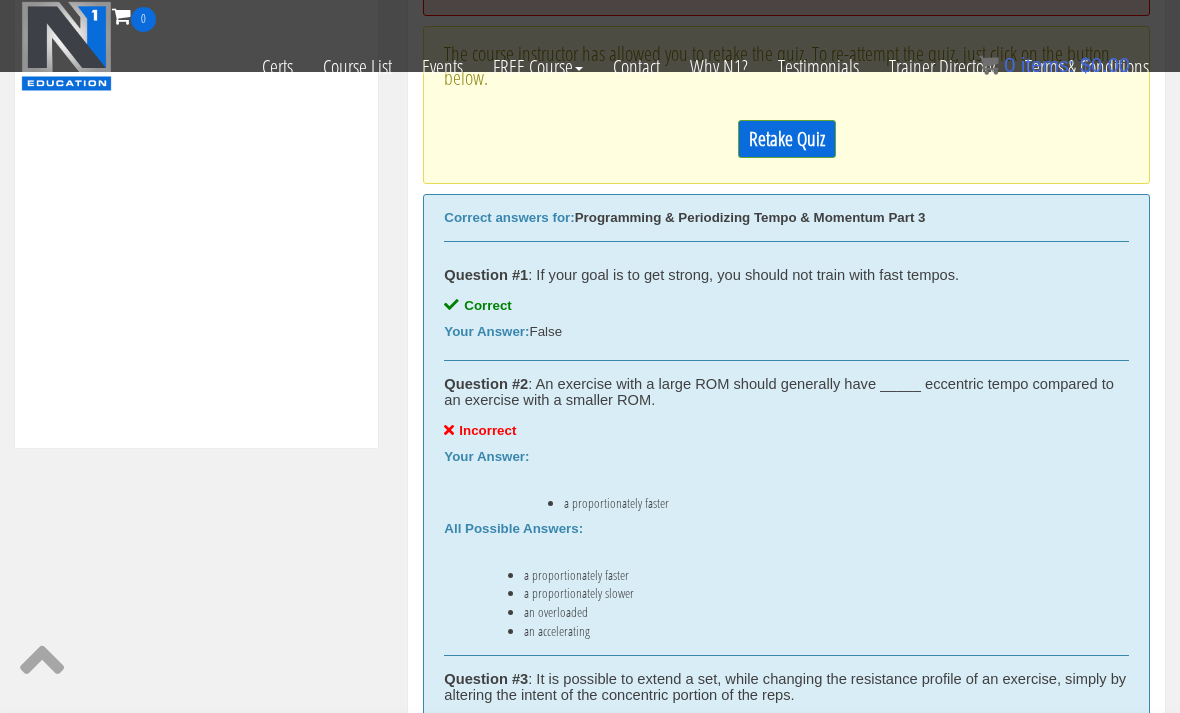 click on "Retake Quiz" at bounding box center (787, 139) 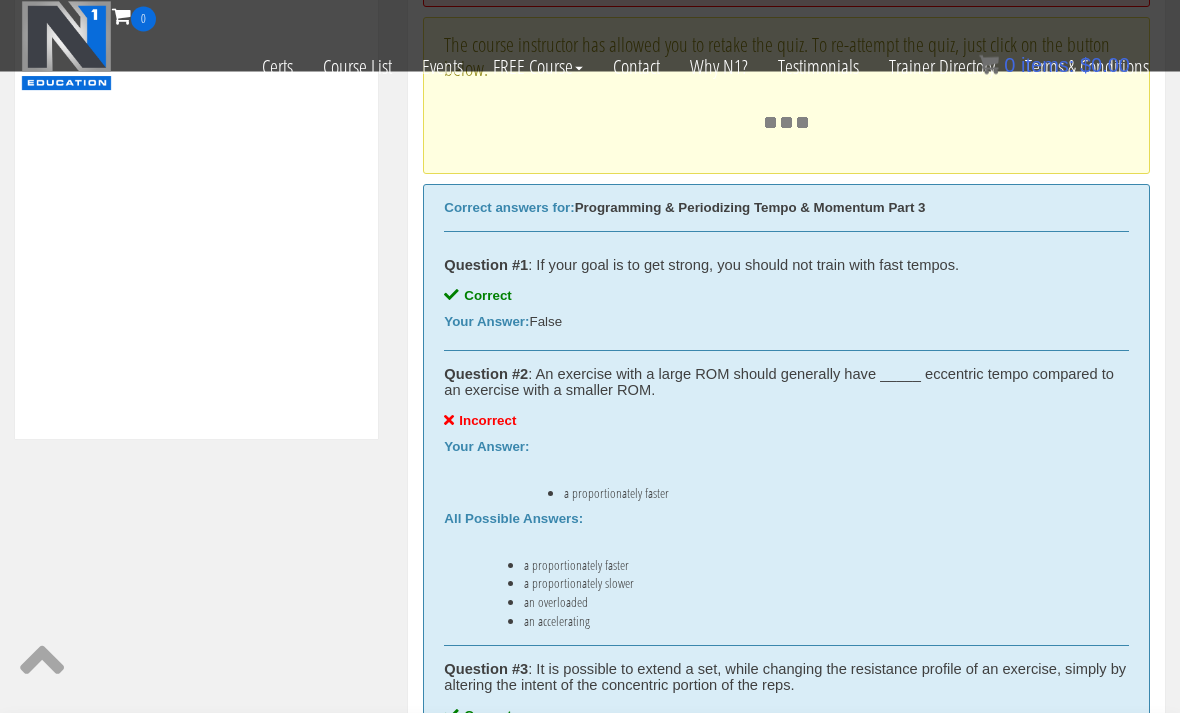 scroll, scrollTop: 872, scrollLeft: 0, axis: vertical 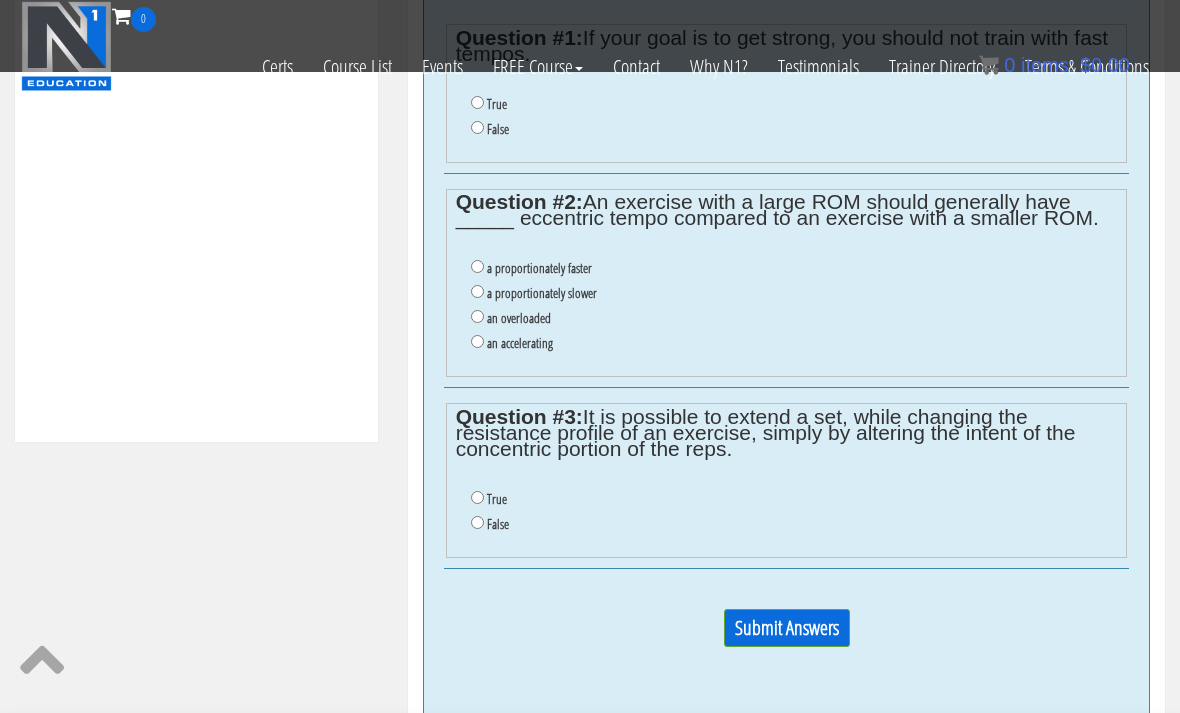 click on "True" at bounding box center (477, 497) 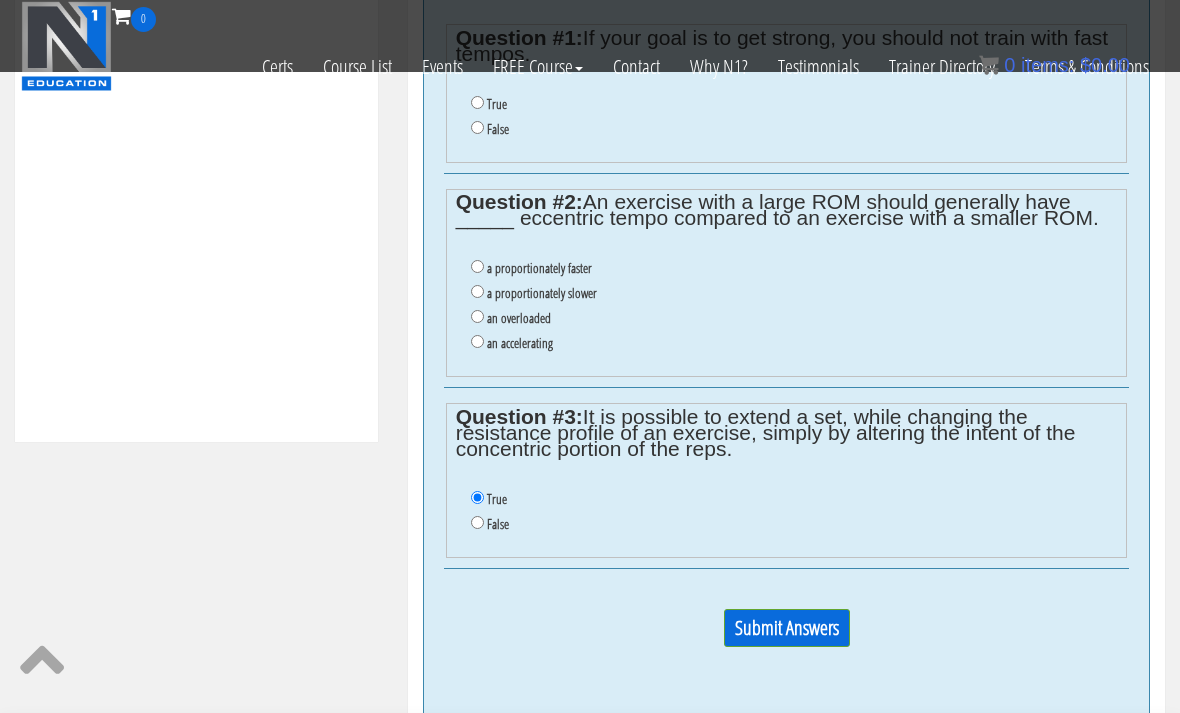 click on "False" at bounding box center [477, 127] 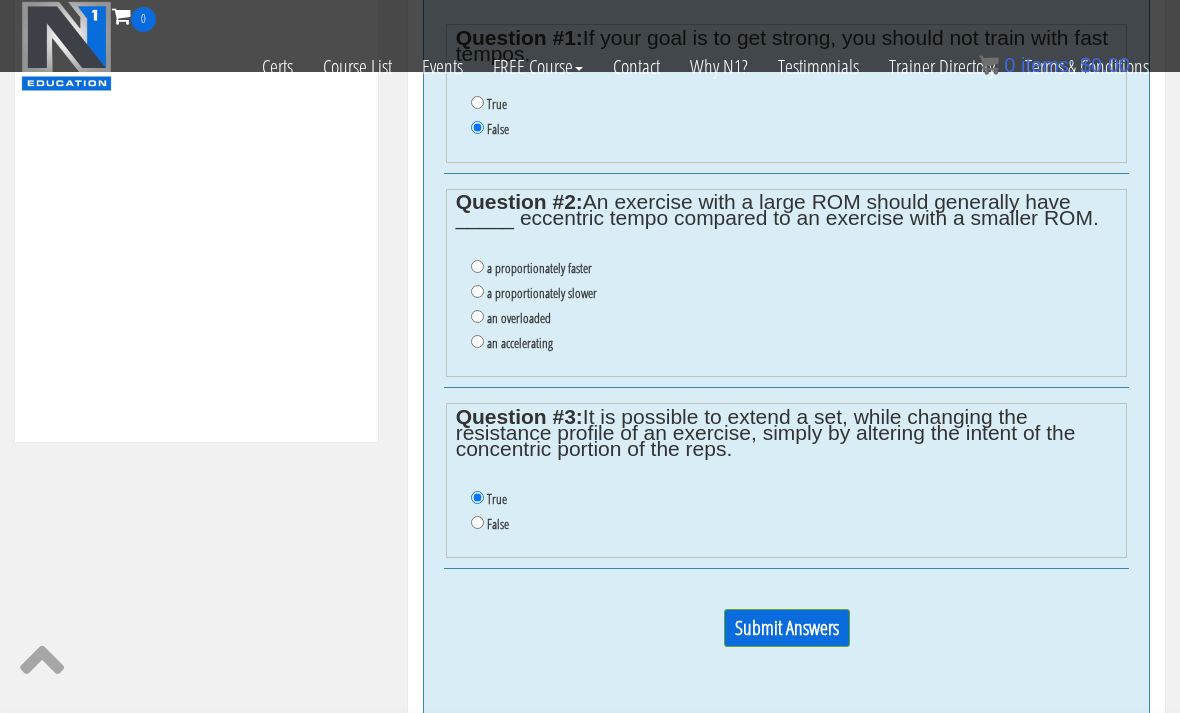 click on "a proportionately slower" at bounding box center [542, 293] 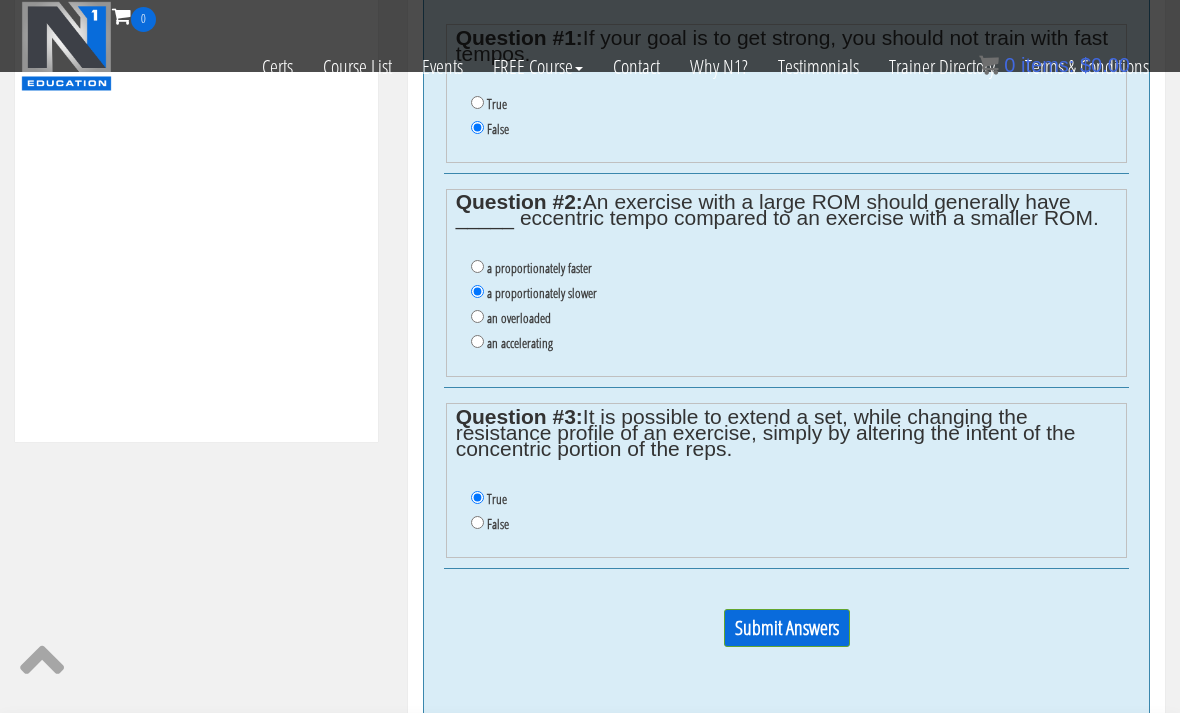 click on "Submit Answers" at bounding box center [787, 628] 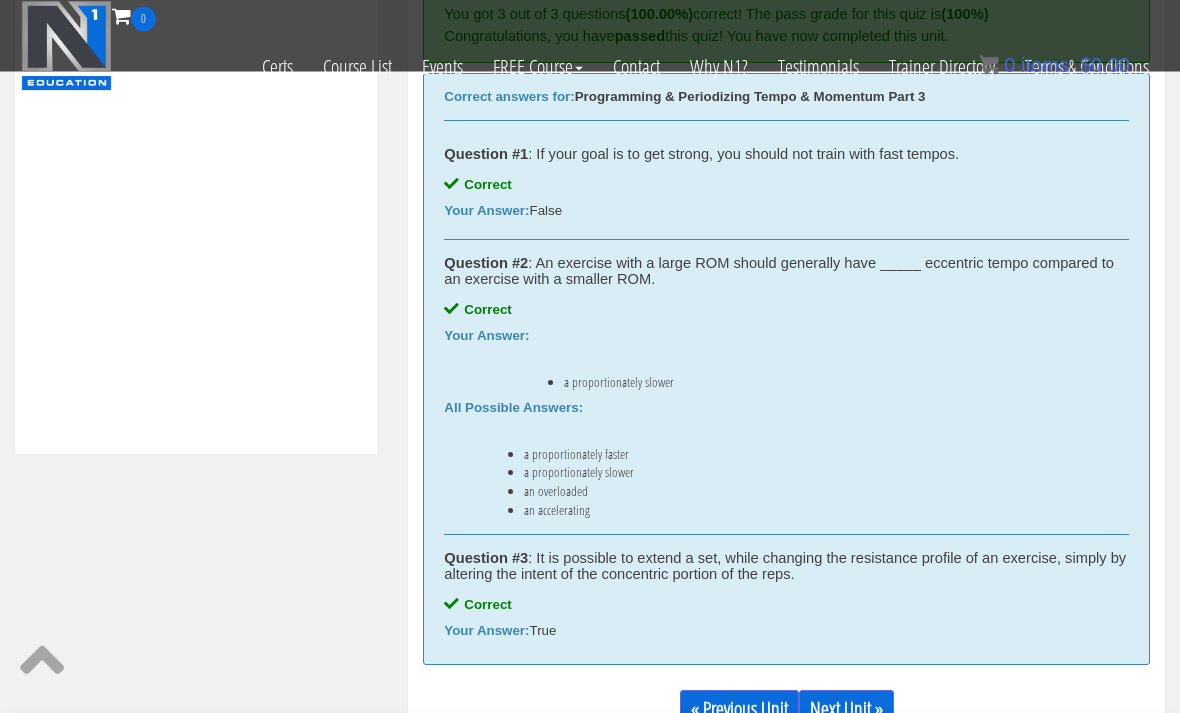 scroll, scrollTop: 860, scrollLeft: 0, axis: vertical 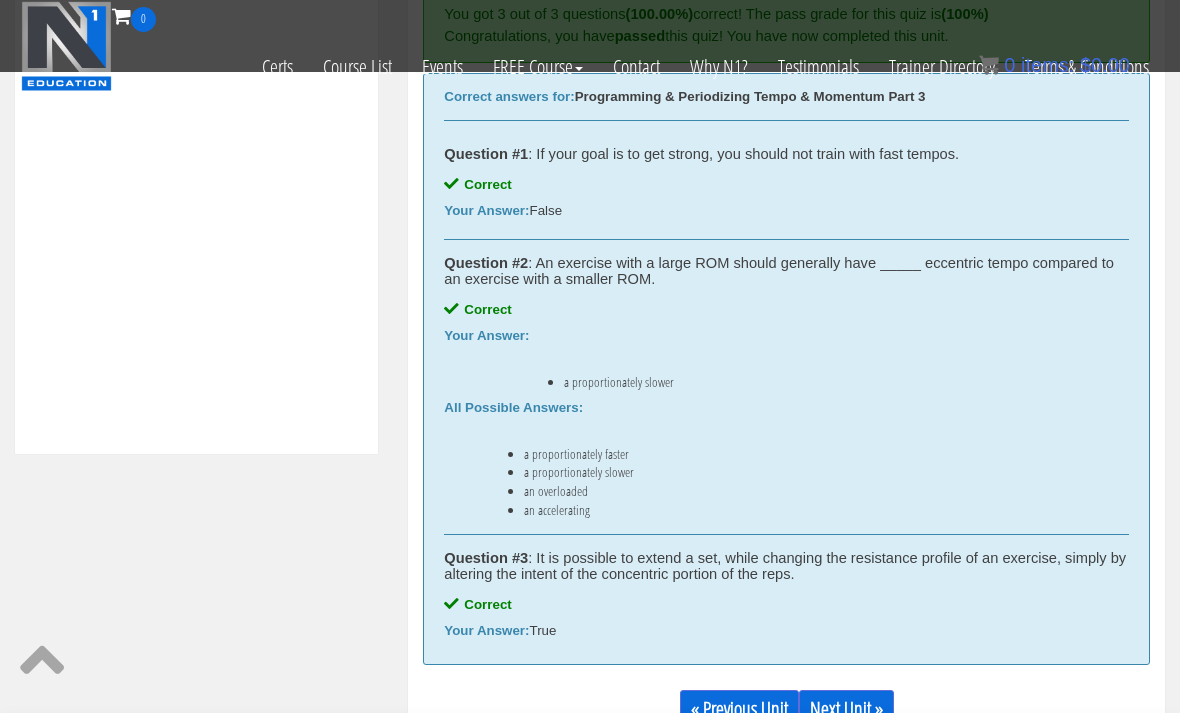 click on "Next Unit »" at bounding box center [846, 709] 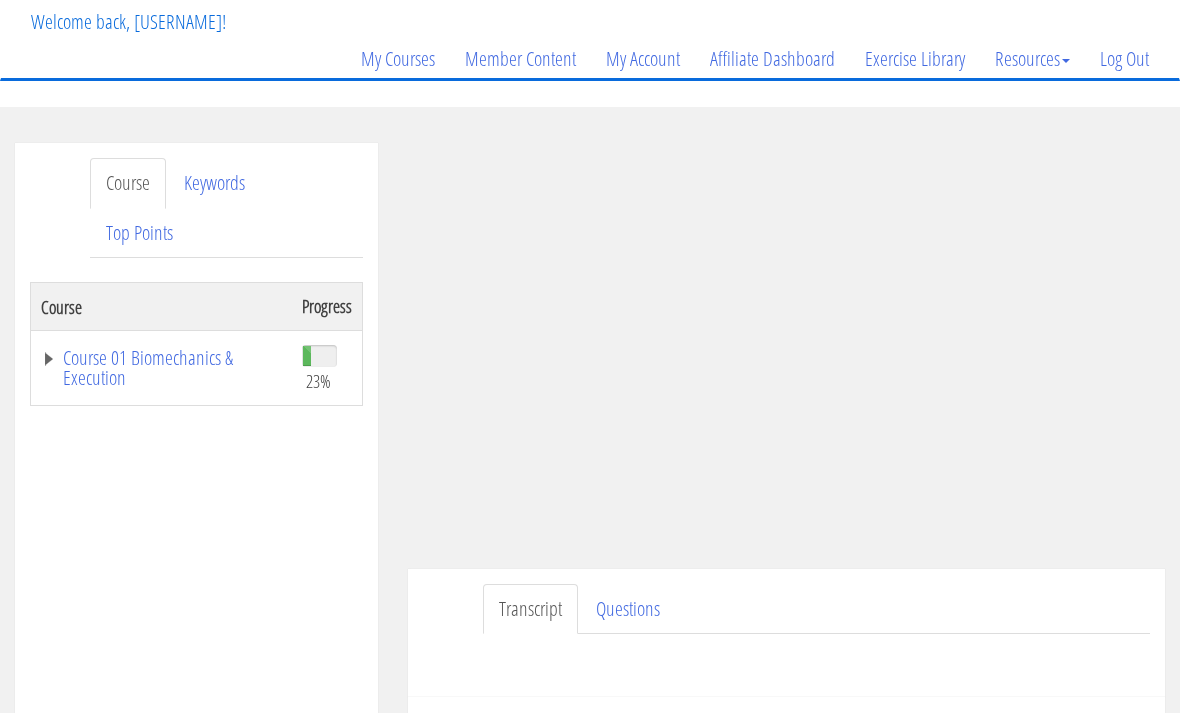 scroll, scrollTop: 141, scrollLeft: 0, axis: vertical 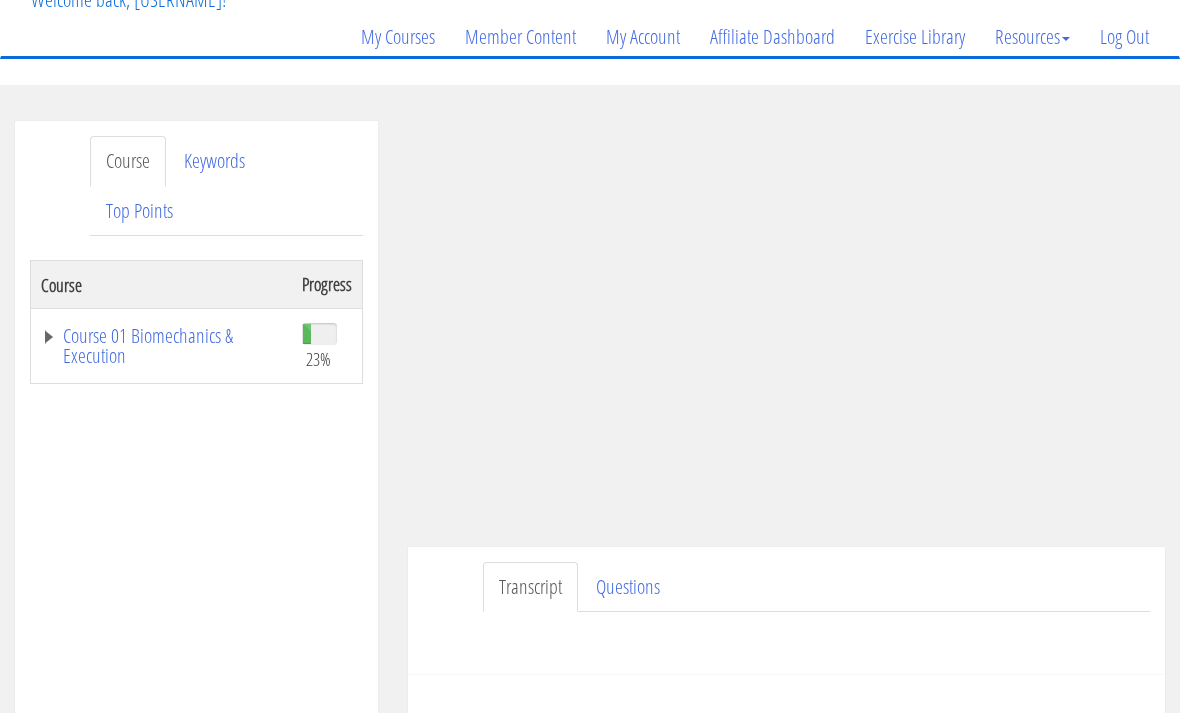 click on "Take the Quiz" at bounding box center [786, 738] 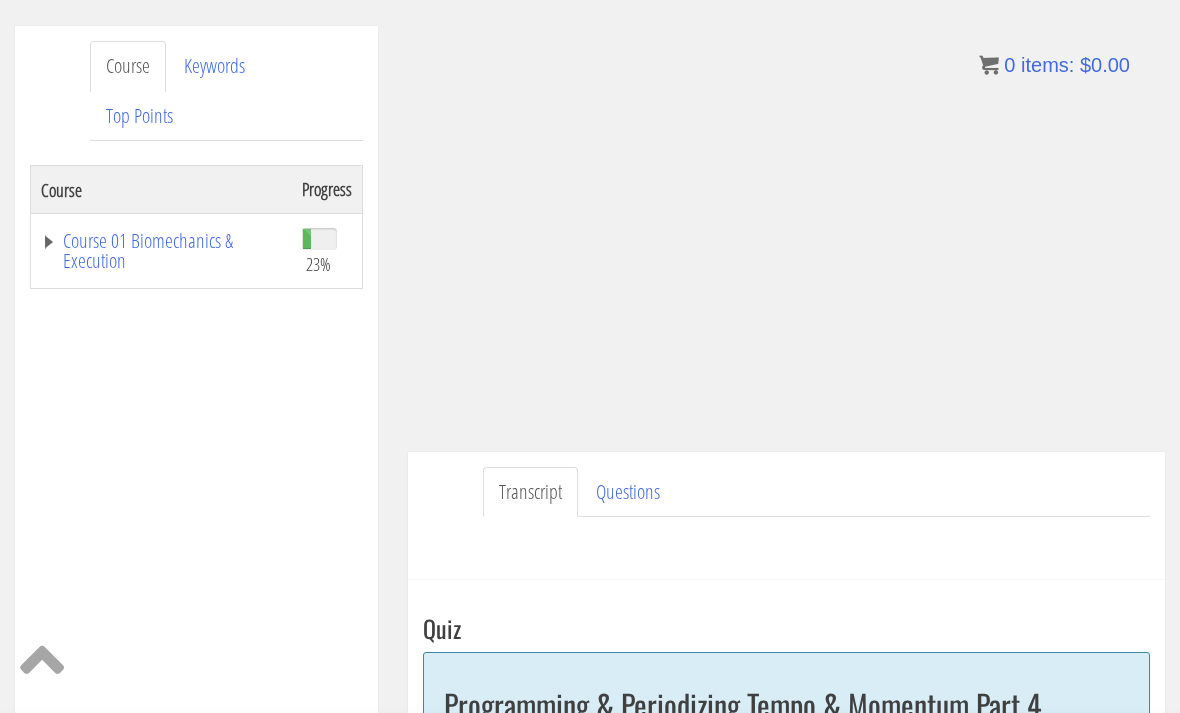 scroll, scrollTop: 216, scrollLeft: 0, axis: vertical 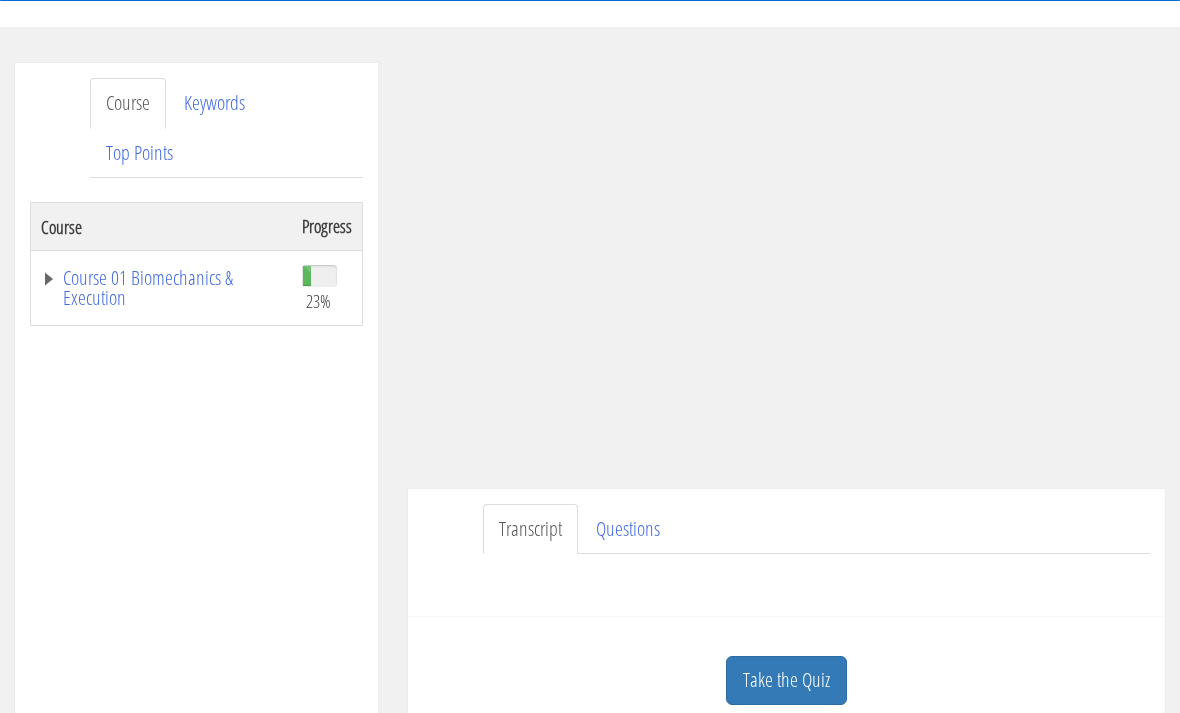 click on "Questions" at bounding box center (628, 530) 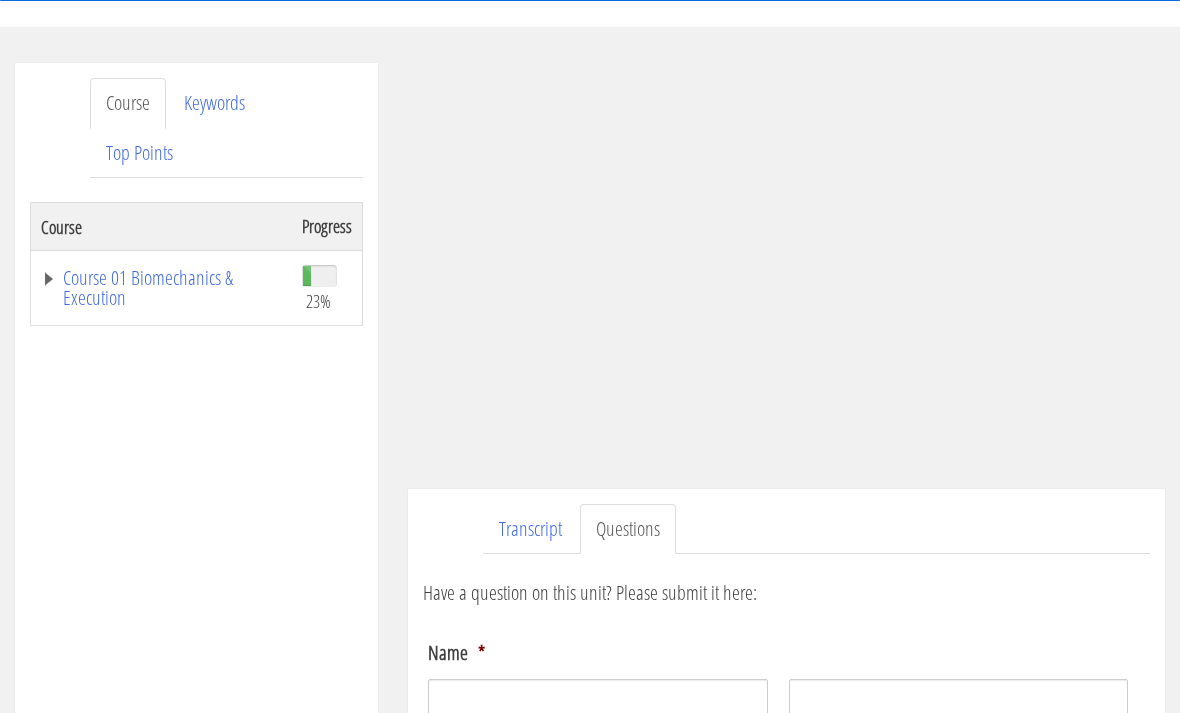 scroll, scrollTop: 199, scrollLeft: 0, axis: vertical 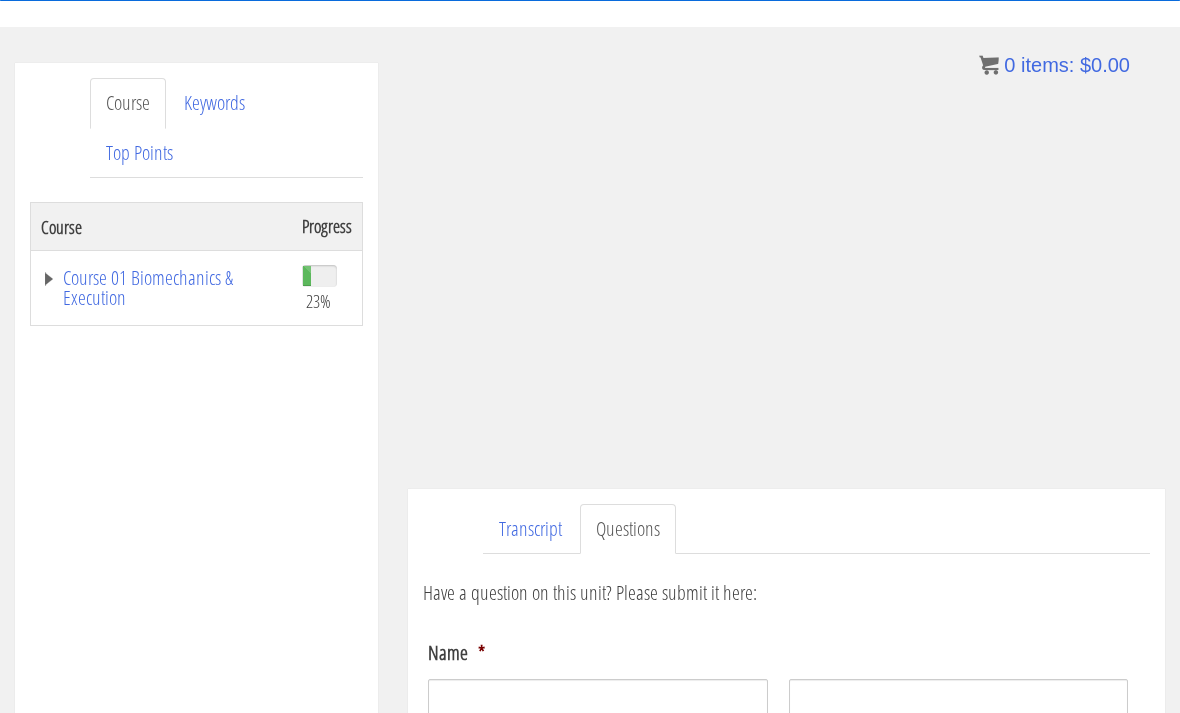 click on "Transcript" at bounding box center [530, 529] 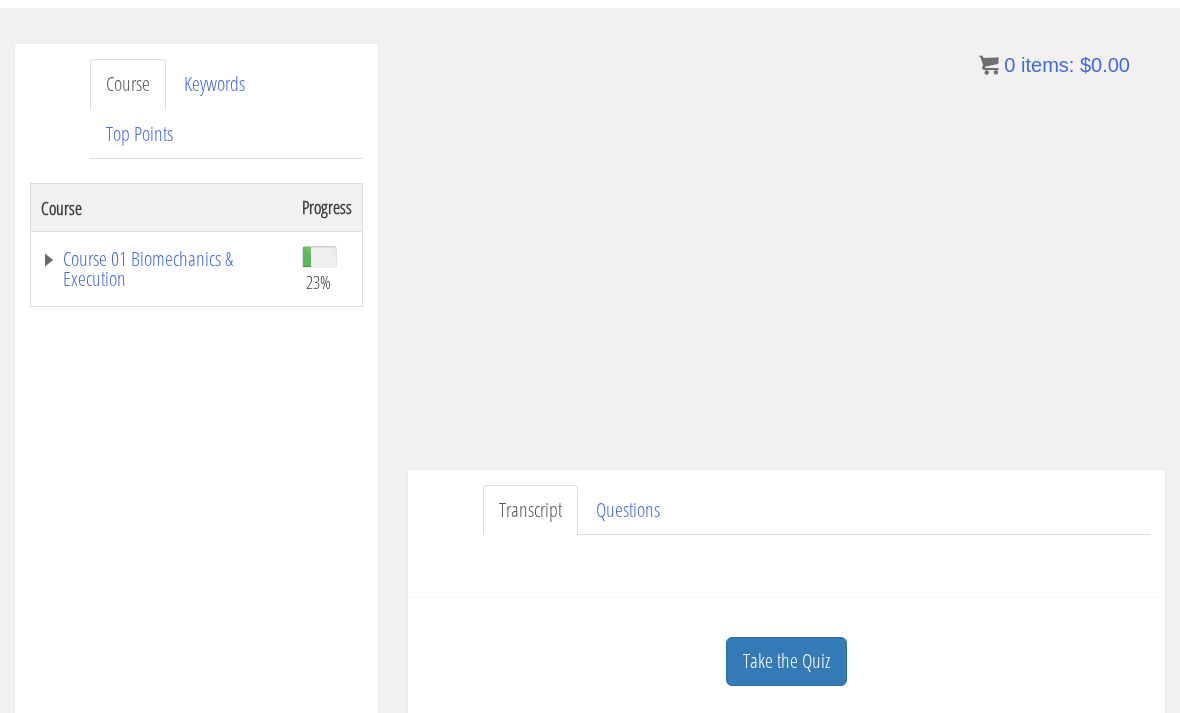 scroll, scrollTop: 211, scrollLeft: 0, axis: vertical 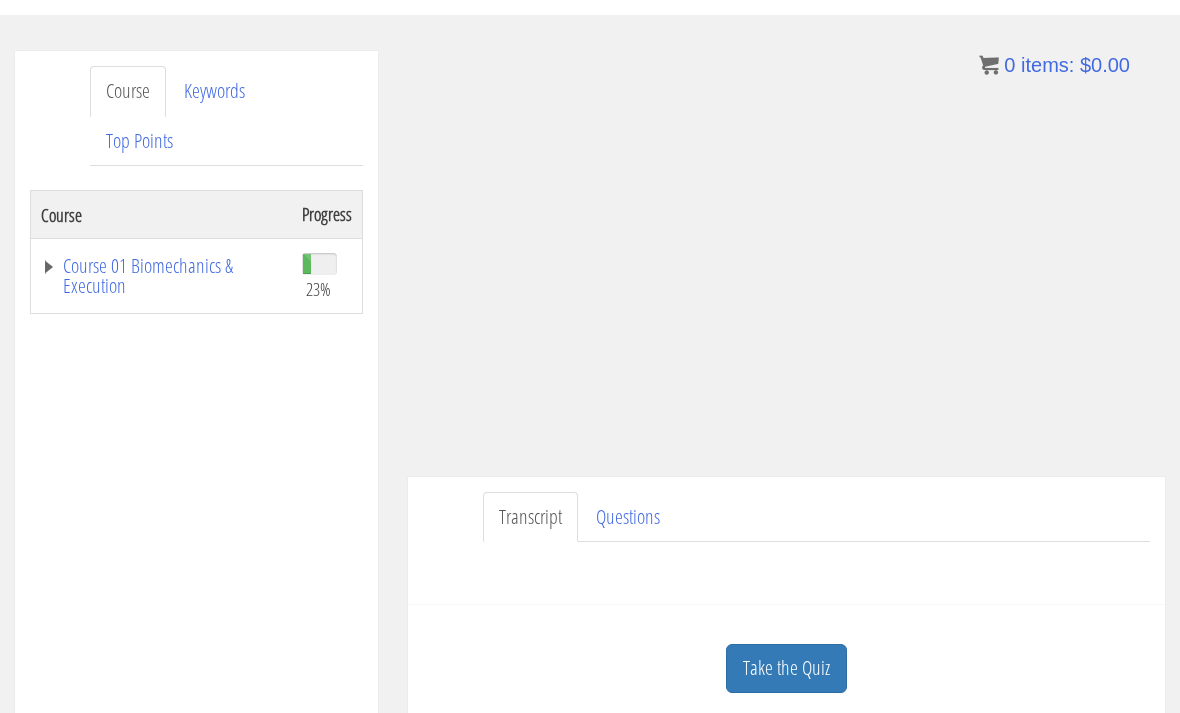 click on "Course 01 Biomechanics & Execution" at bounding box center [161, 276] 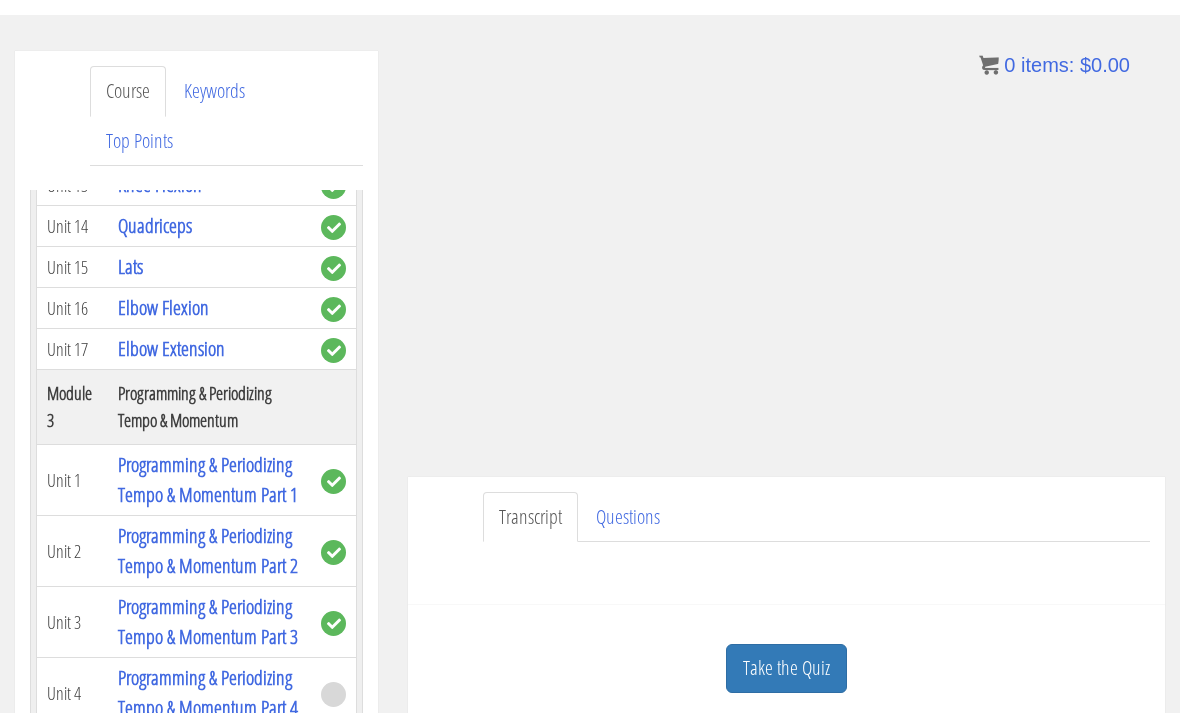 scroll, scrollTop: 1201, scrollLeft: 0, axis: vertical 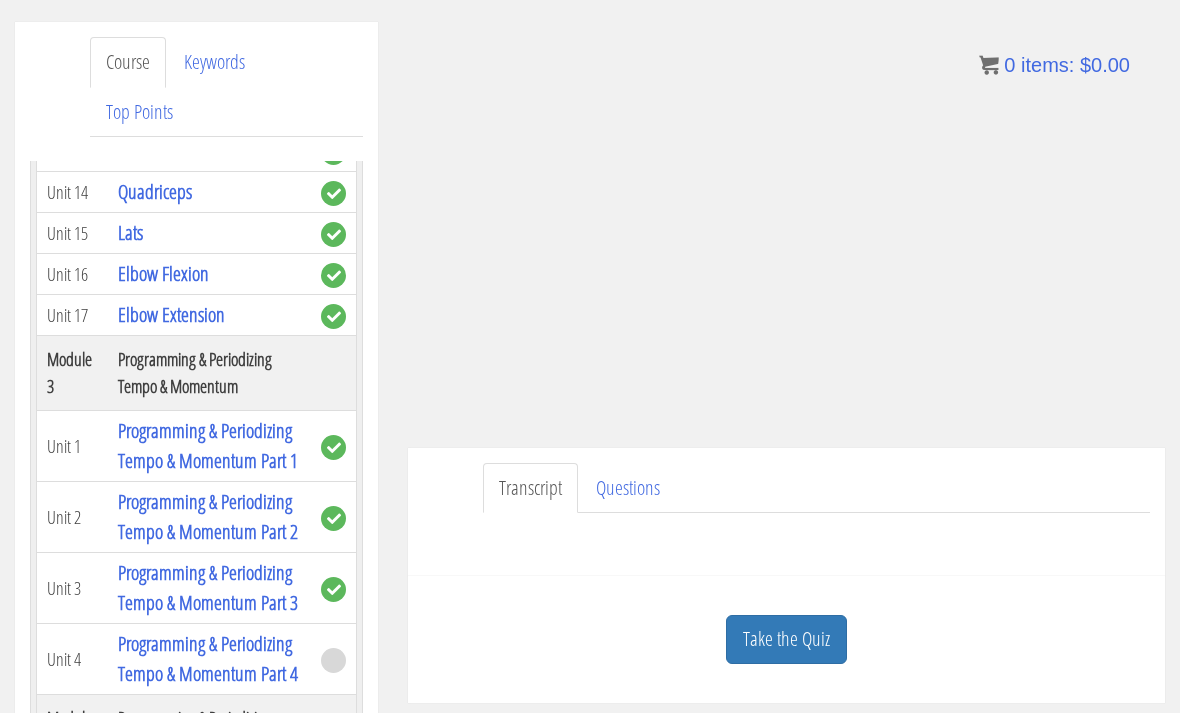 click on "Take the Quiz" at bounding box center (786, 639) 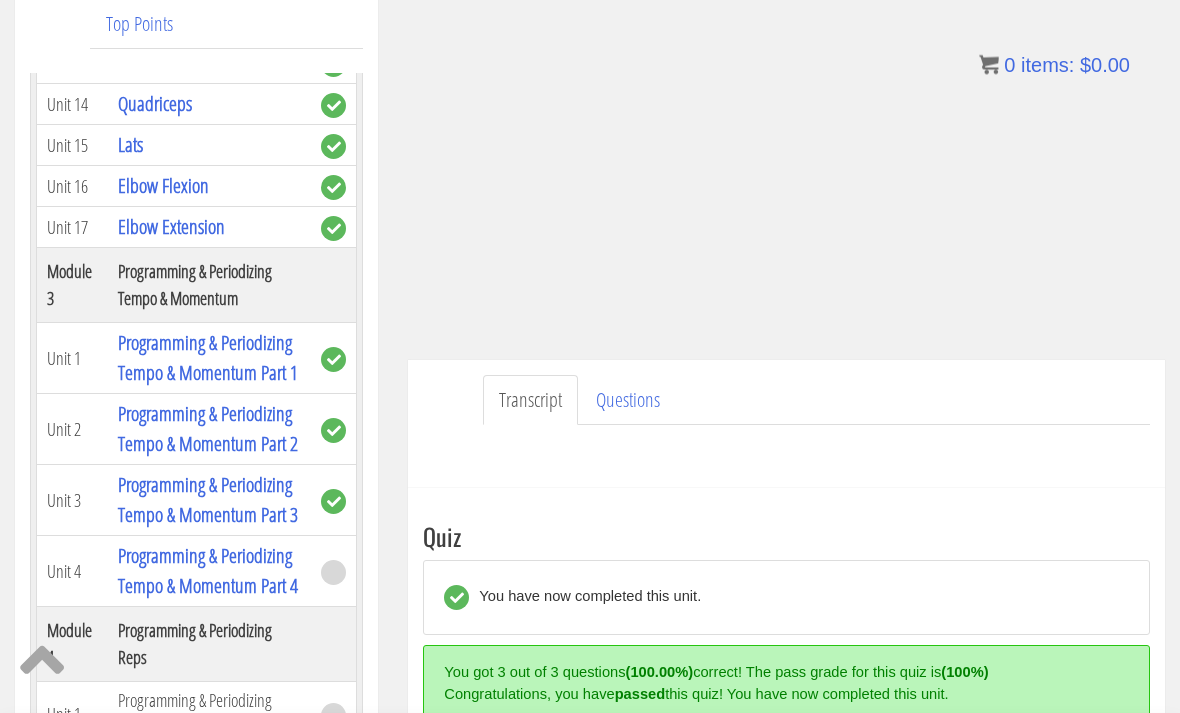 scroll, scrollTop: 328, scrollLeft: 0, axis: vertical 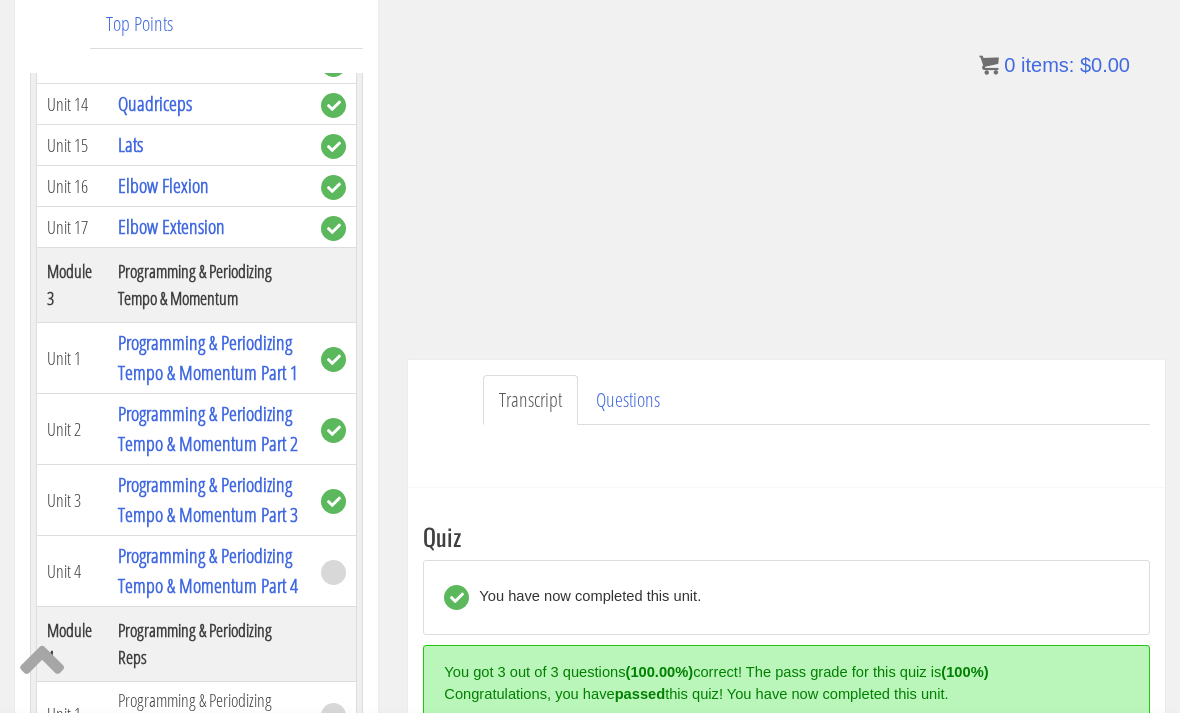 click on "Questions" at bounding box center [628, 400] 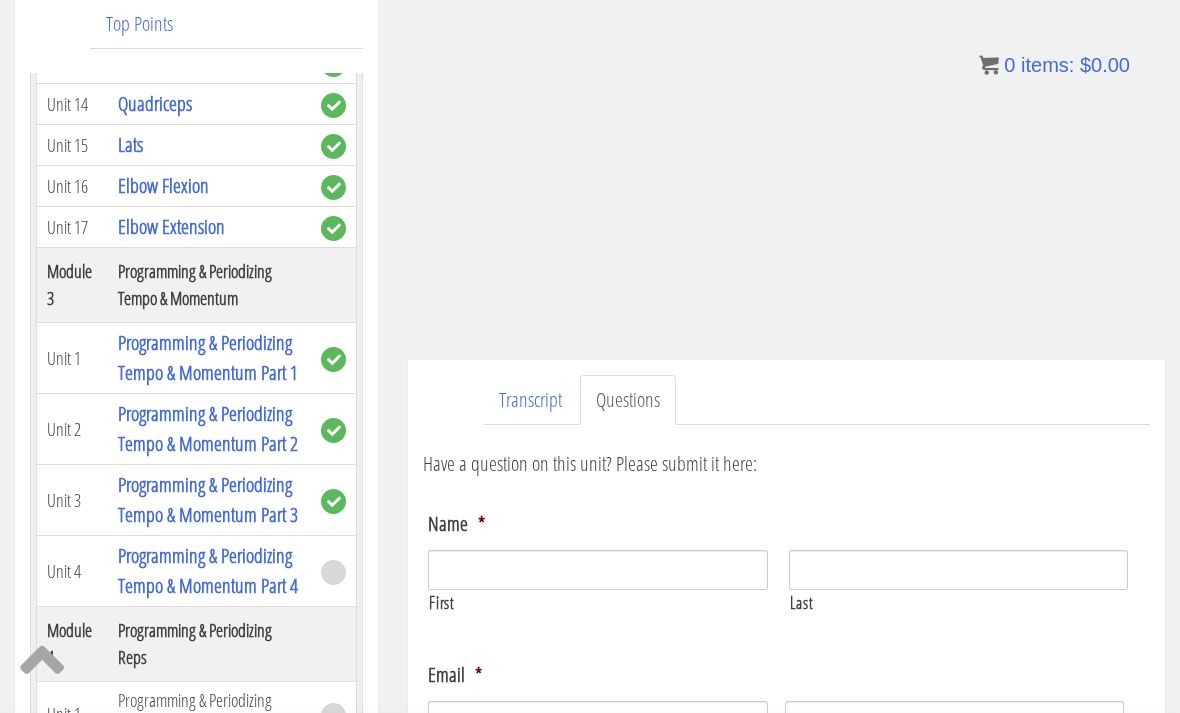 click on "Transcript" at bounding box center [530, 400] 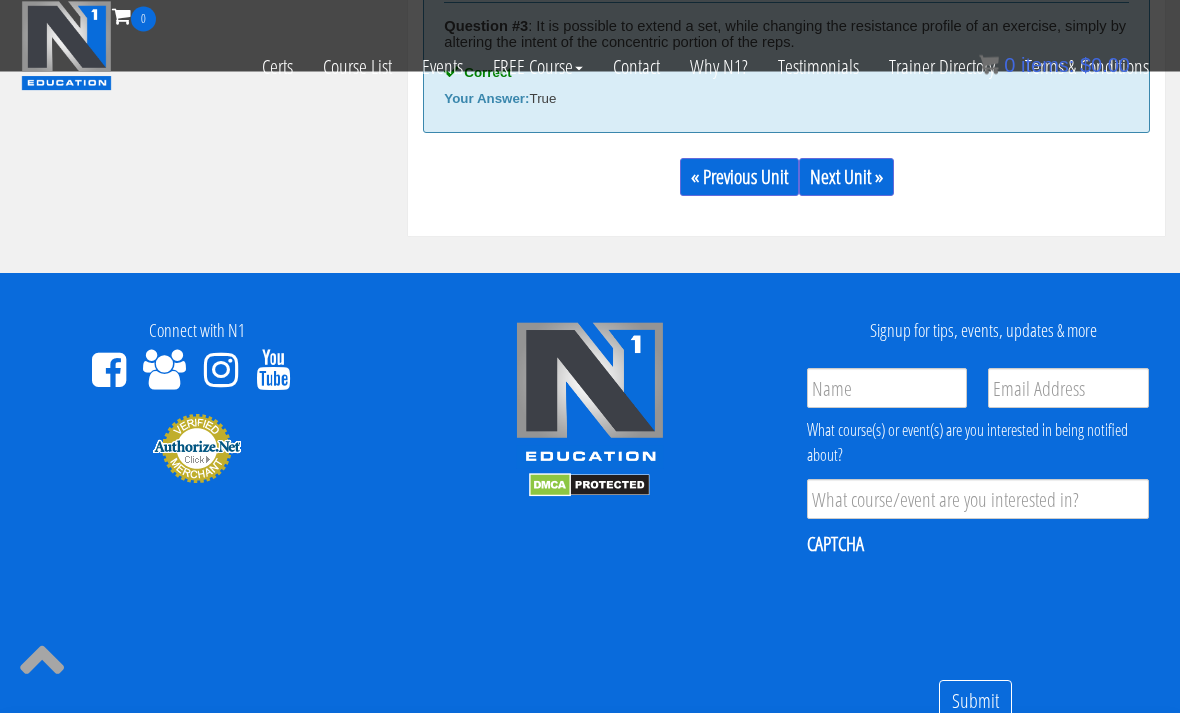 scroll, scrollTop: 1371, scrollLeft: 0, axis: vertical 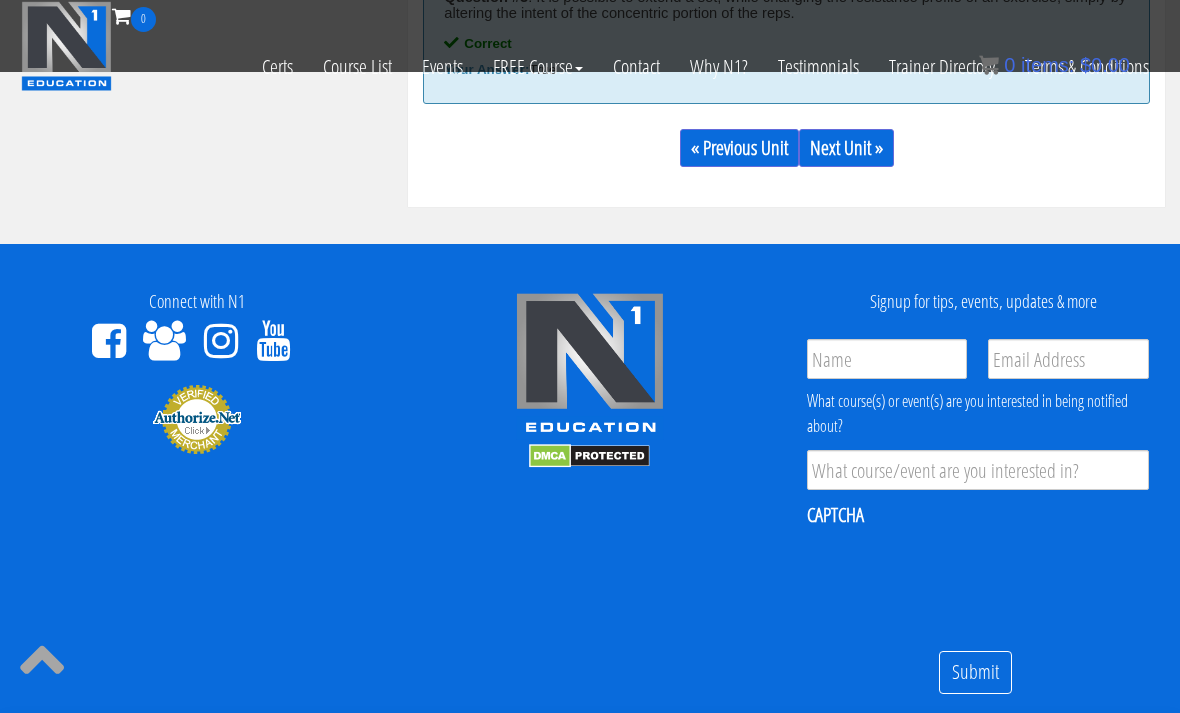 click on "Next Unit »" at bounding box center [846, 148] 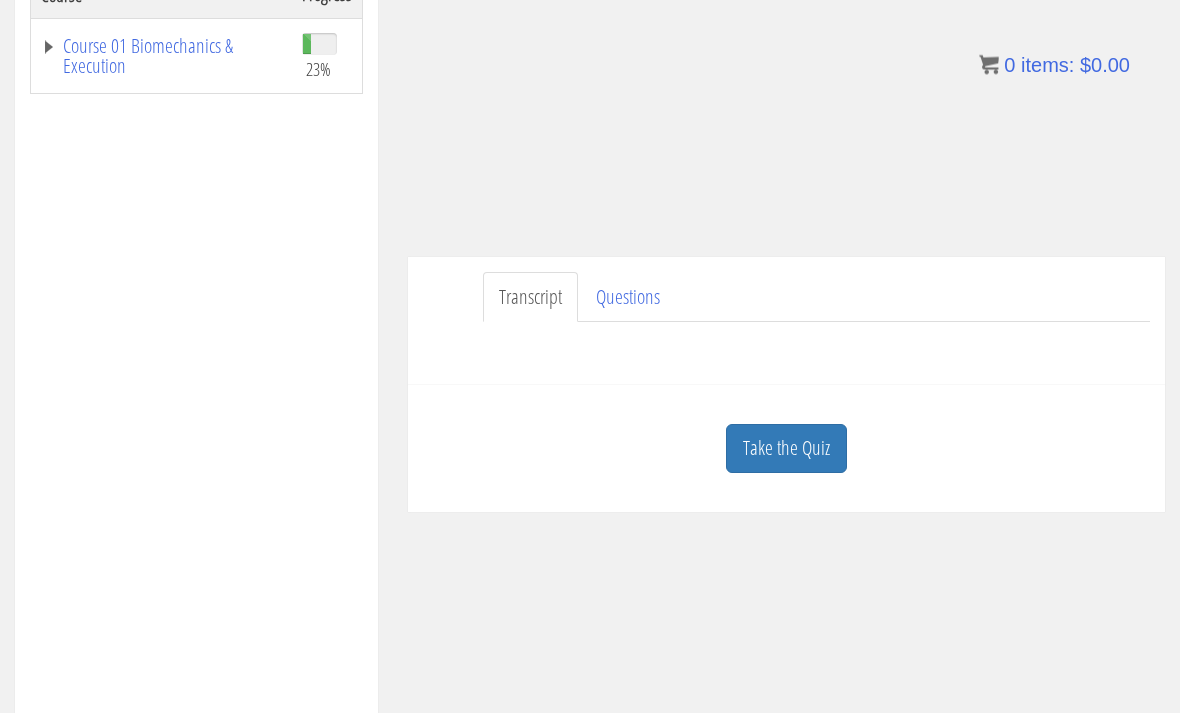 scroll, scrollTop: 485, scrollLeft: 0, axis: vertical 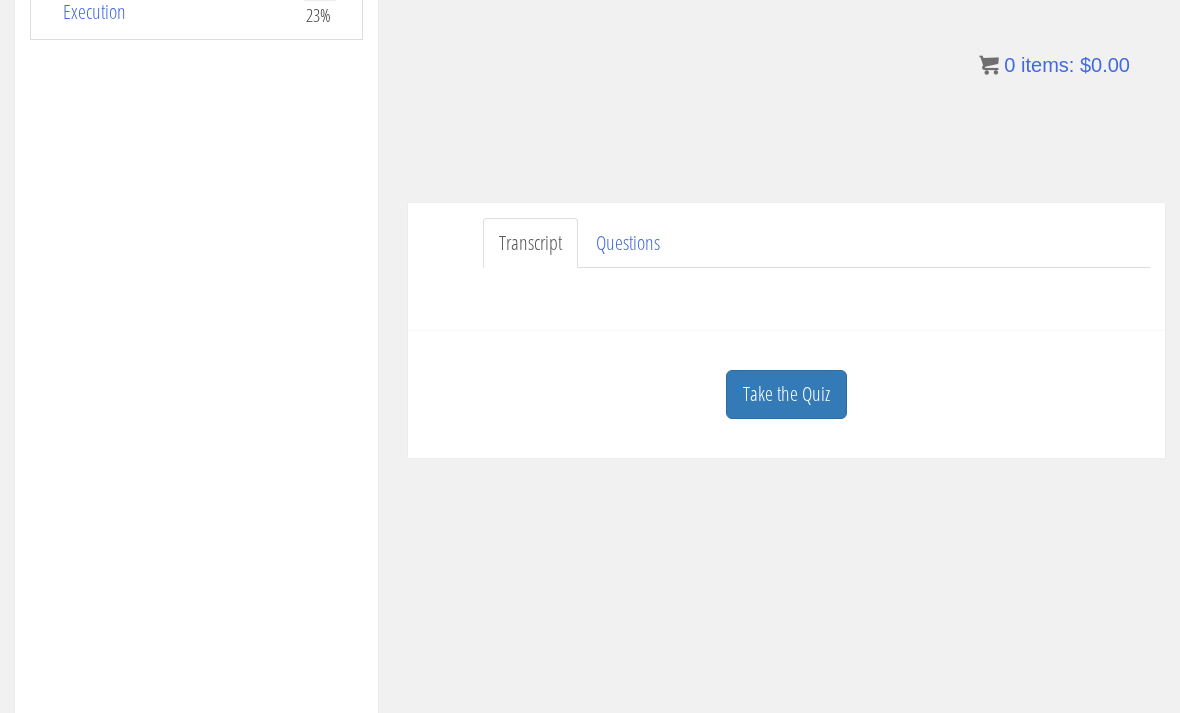 click on "Take the Quiz" at bounding box center (786, 394) 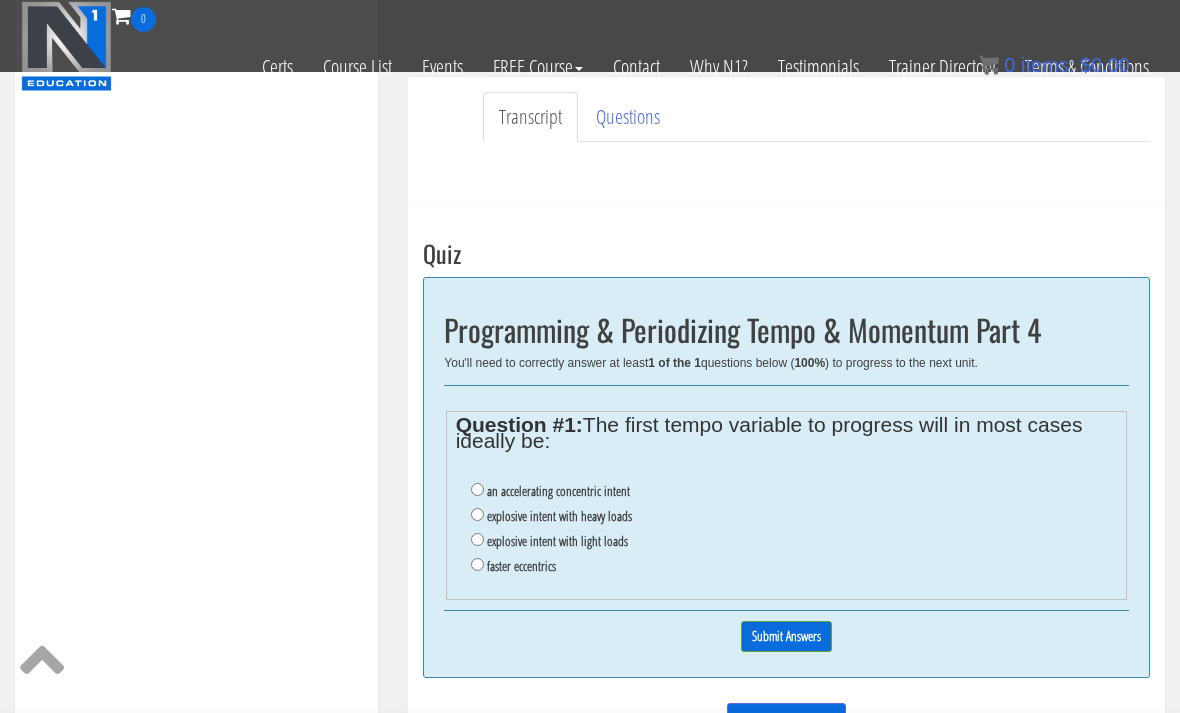 click on "explosive intent with light loads" at bounding box center [557, 541] 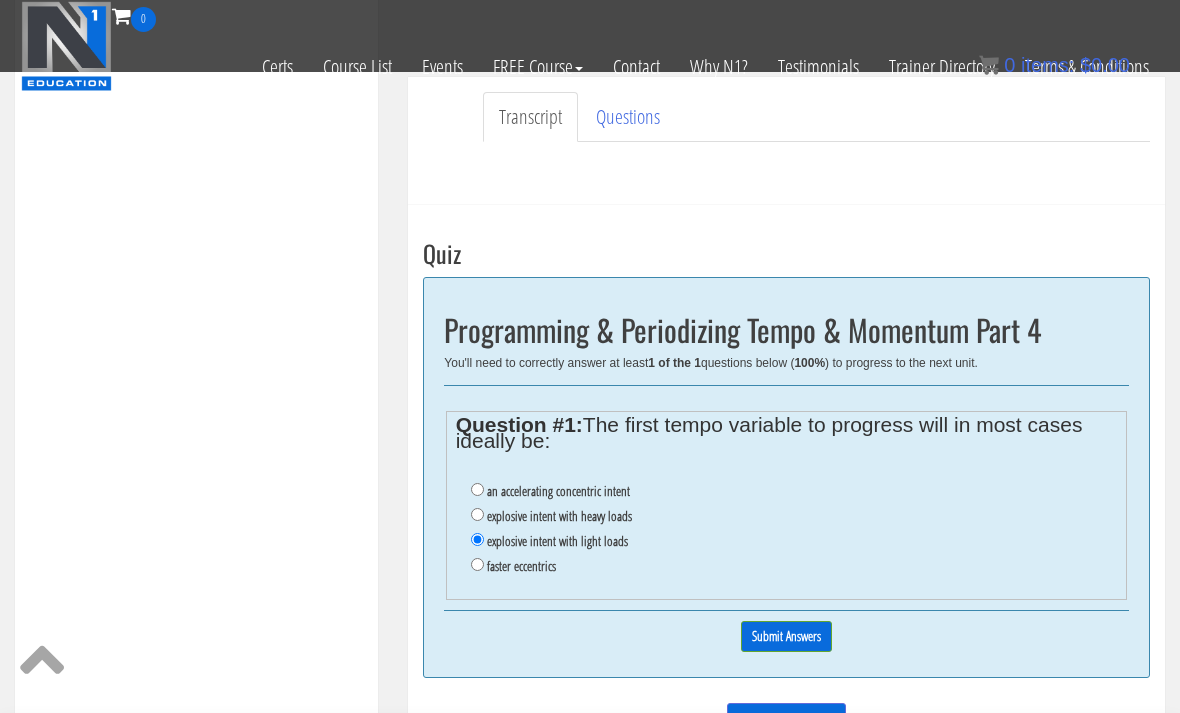 click on "faster eccentrics" at bounding box center [521, 566] 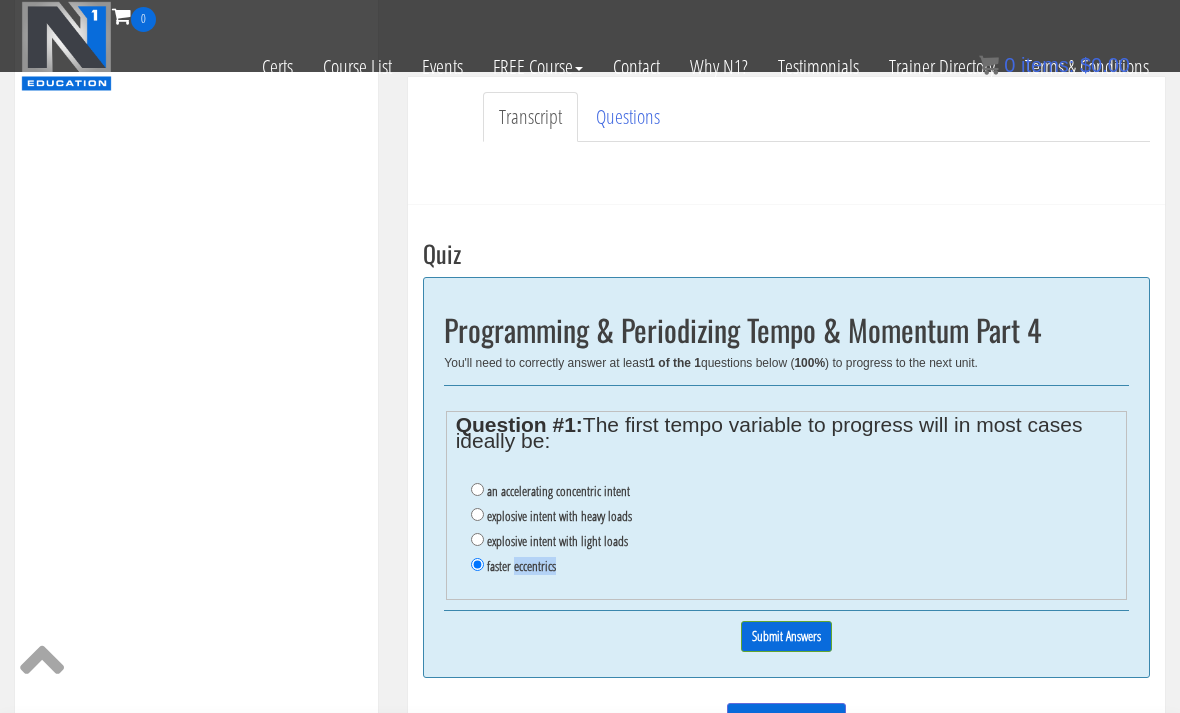 click on "0%
Submit Answers" at bounding box center (786, 636) 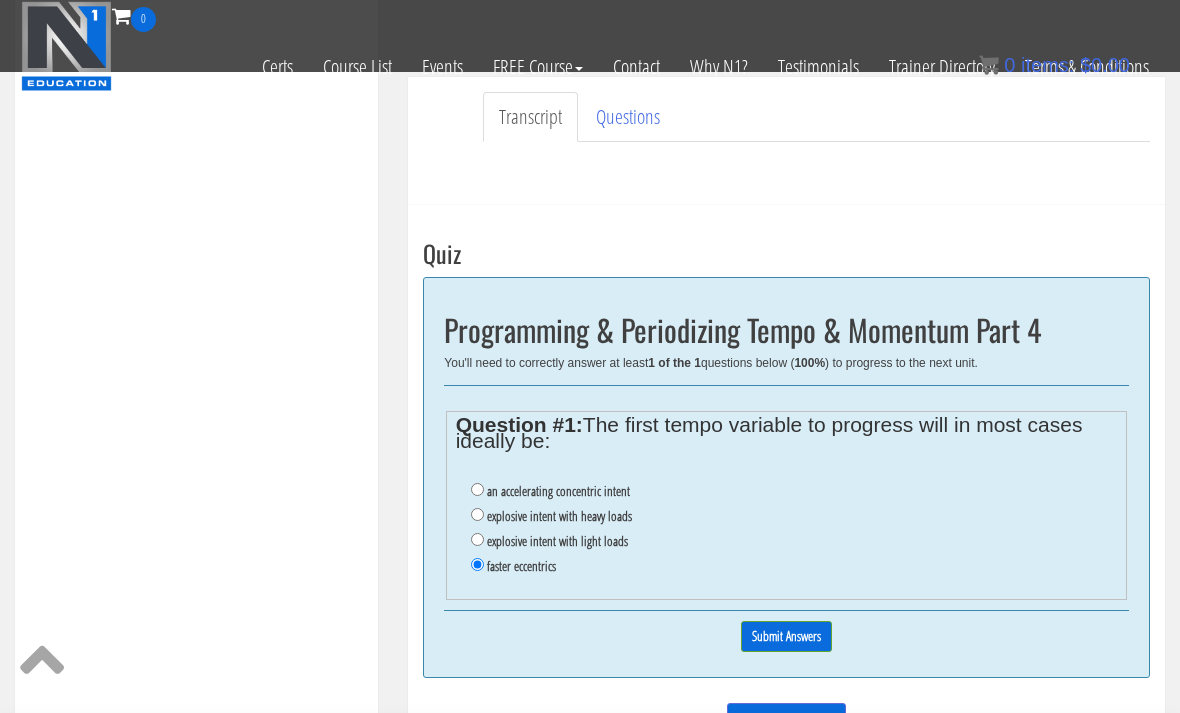 click on "an accelerating concentric intent" at bounding box center [558, 491] 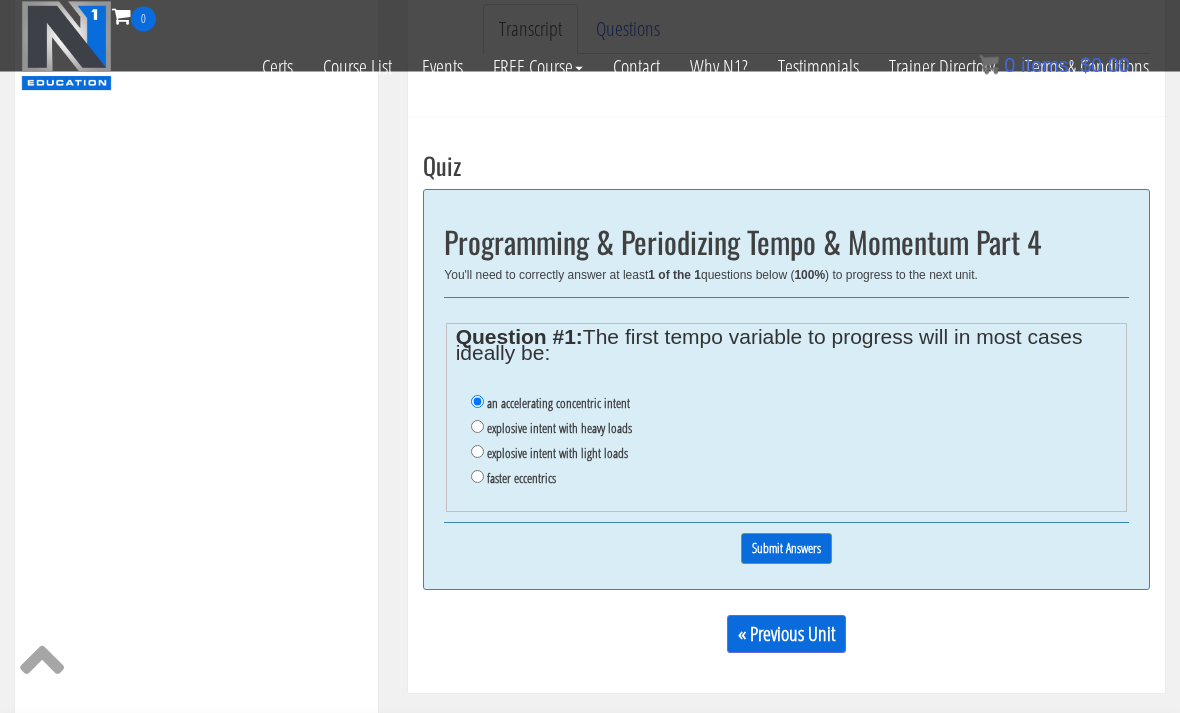 scroll, scrollTop: 608, scrollLeft: 0, axis: vertical 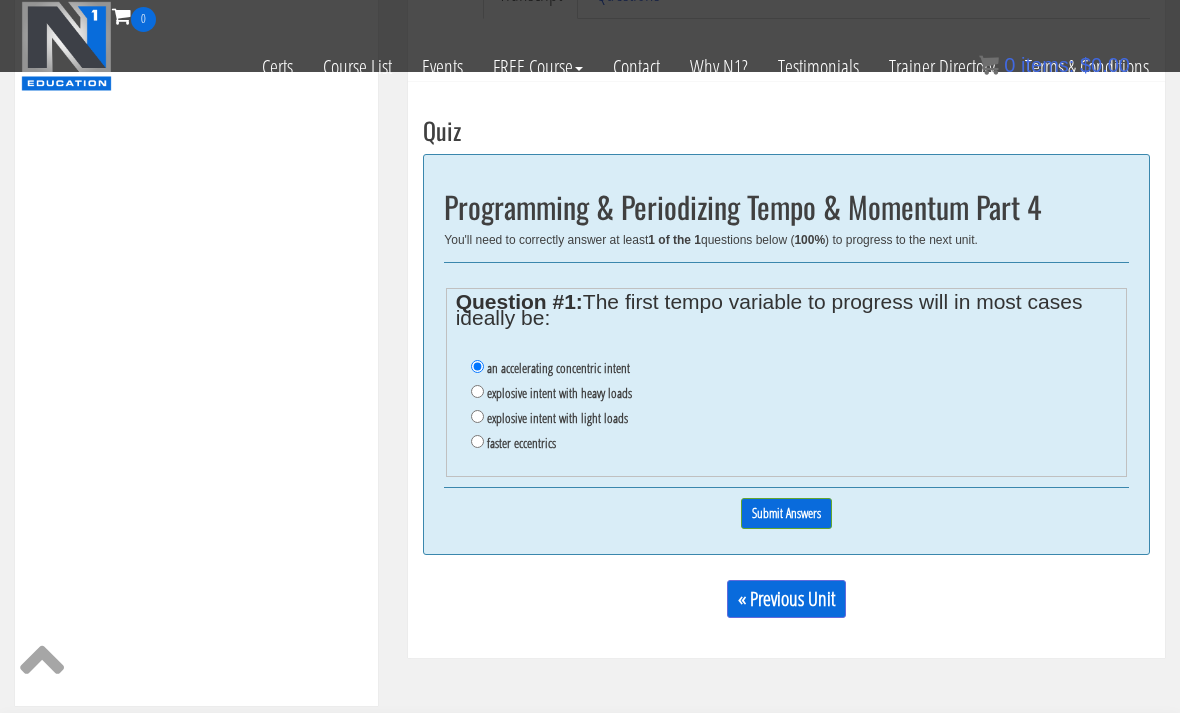 click on "Submit Answers" at bounding box center [786, 513] 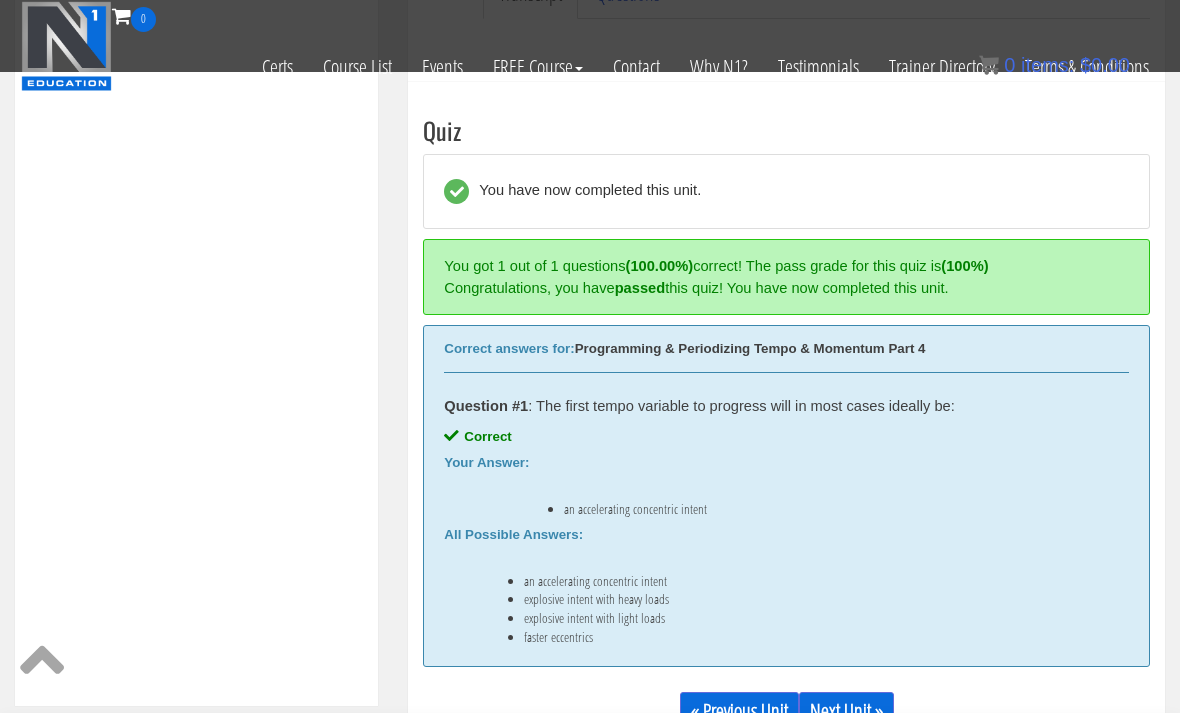 scroll, scrollTop: 660, scrollLeft: 0, axis: vertical 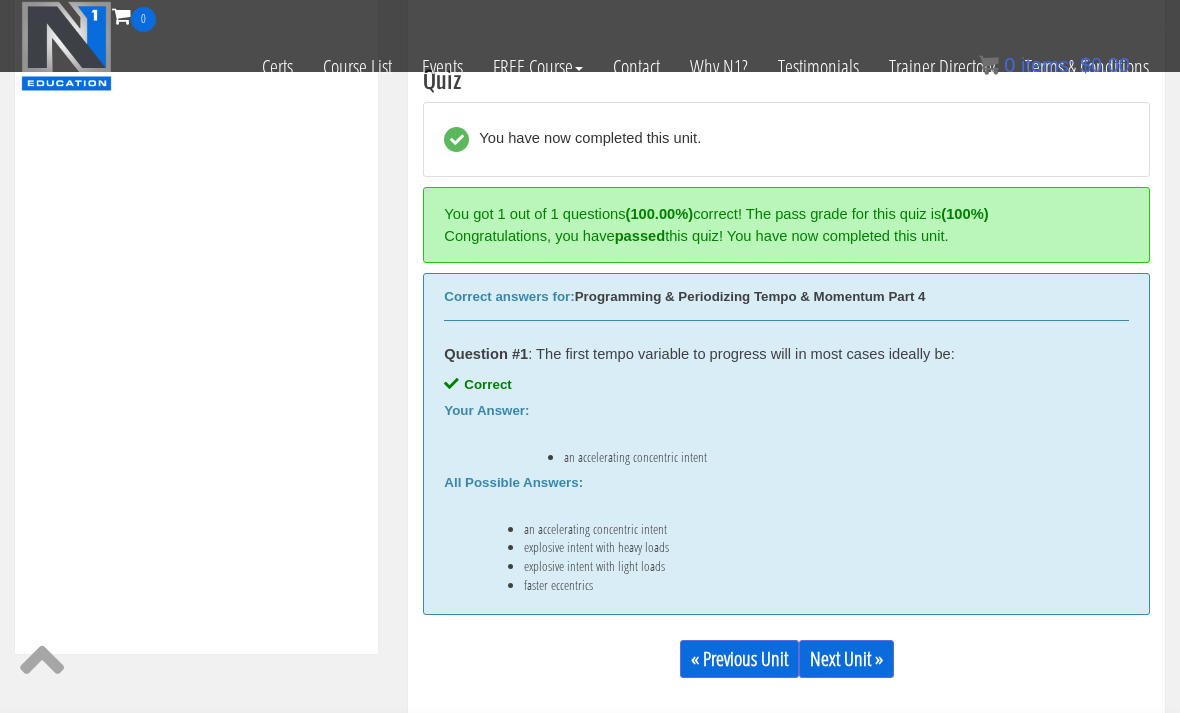 click on "Next Unit »" at bounding box center (846, 659) 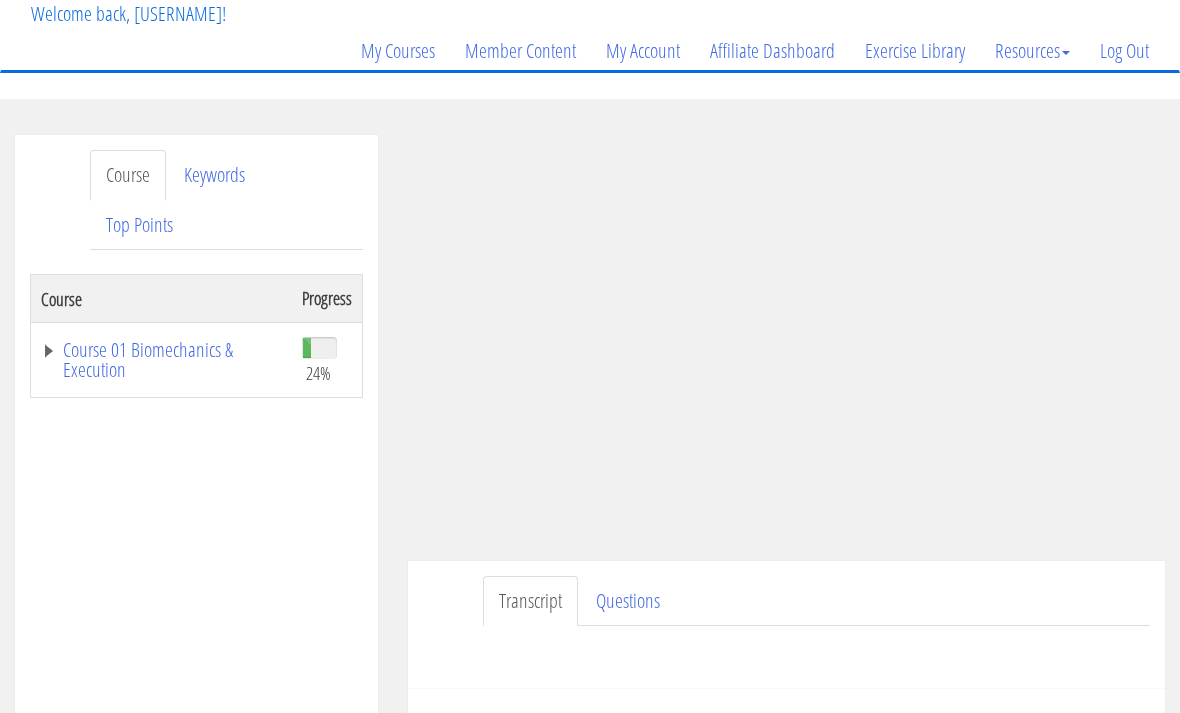scroll, scrollTop: 294, scrollLeft: 0, axis: vertical 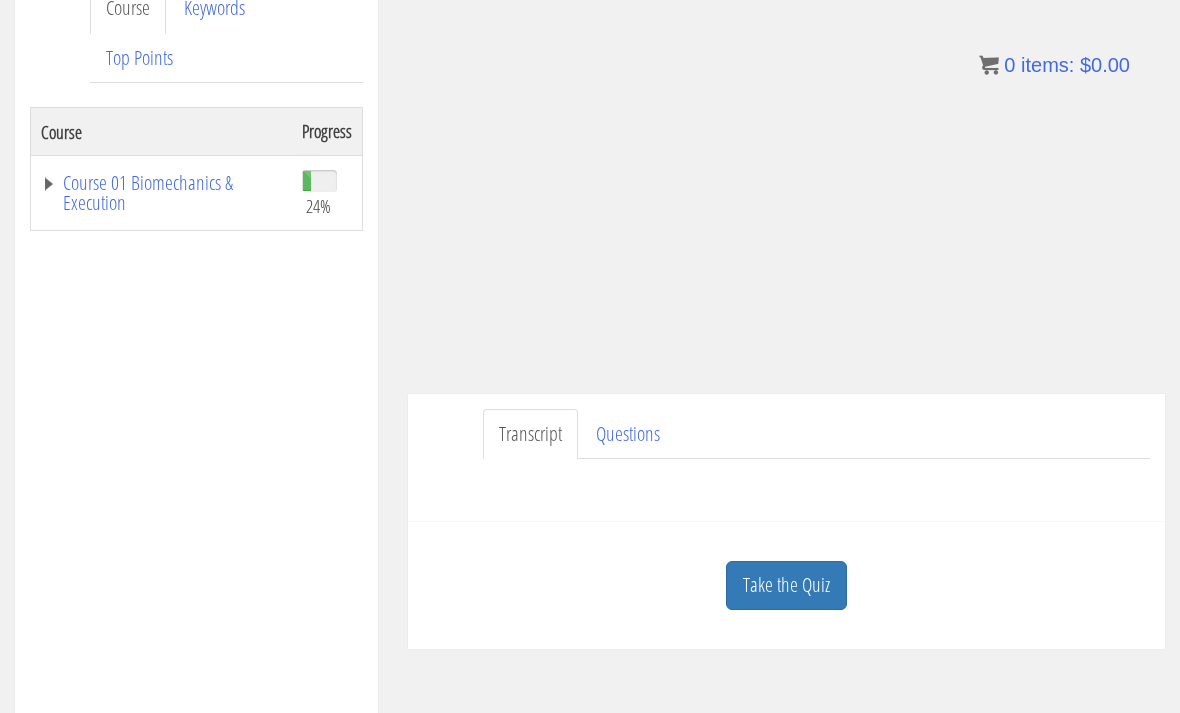 click on "Take the Quiz" at bounding box center (786, 585) 